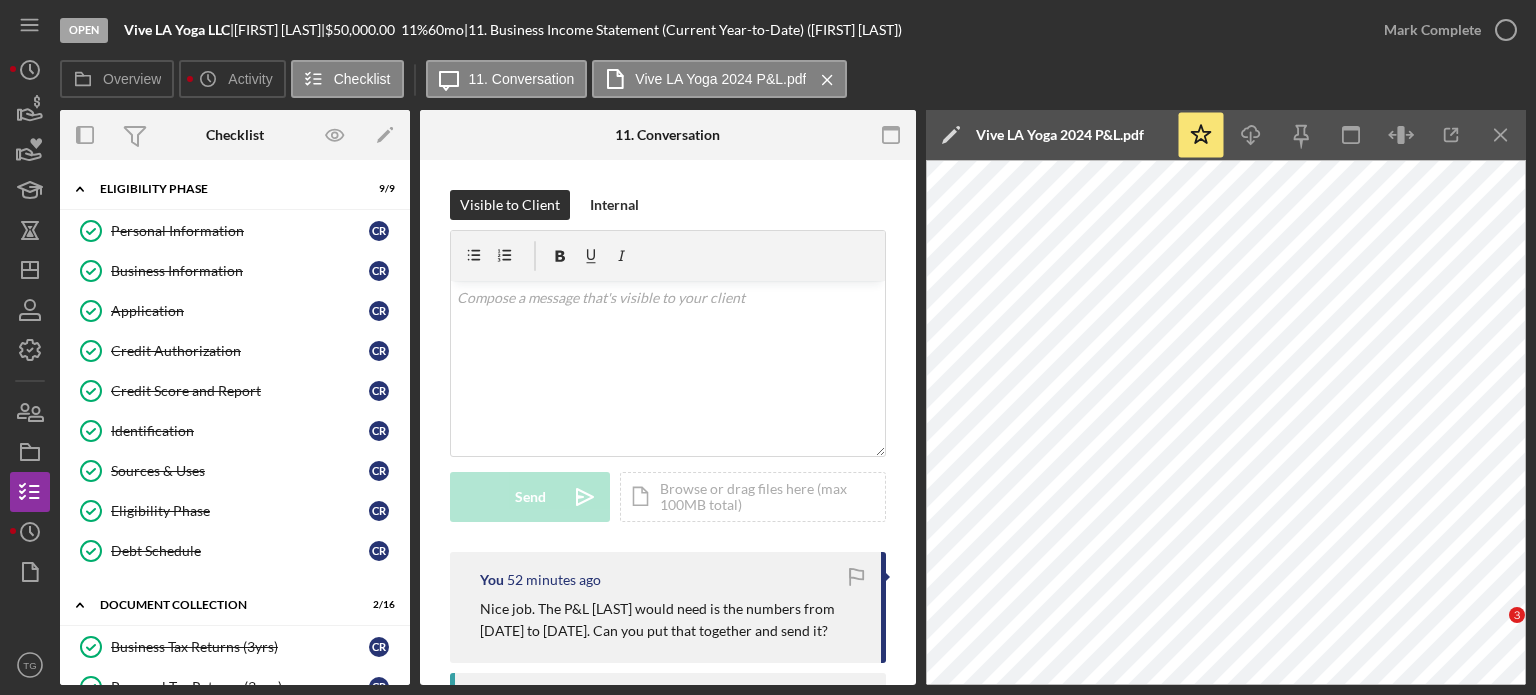 scroll, scrollTop: 0, scrollLeft: 0, axis: both 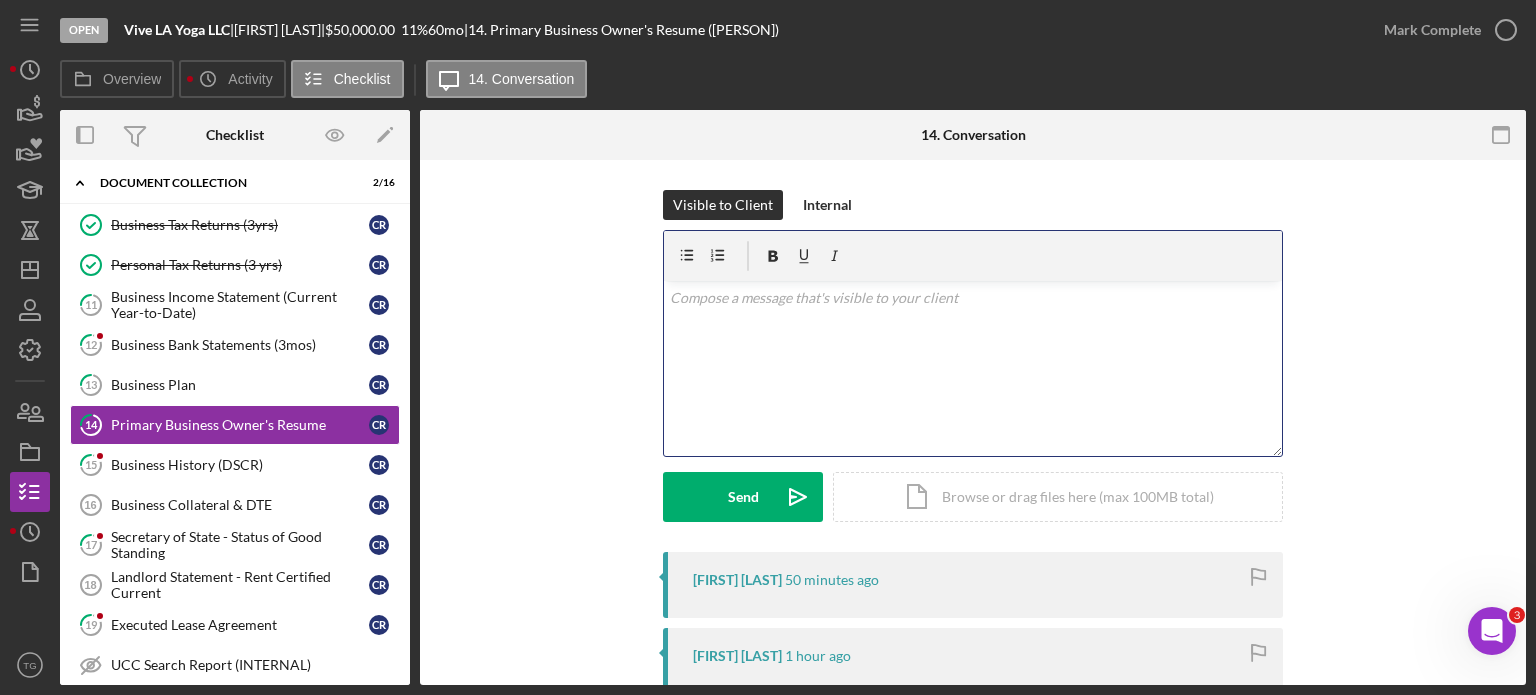 click at bounding box center (973, 298) 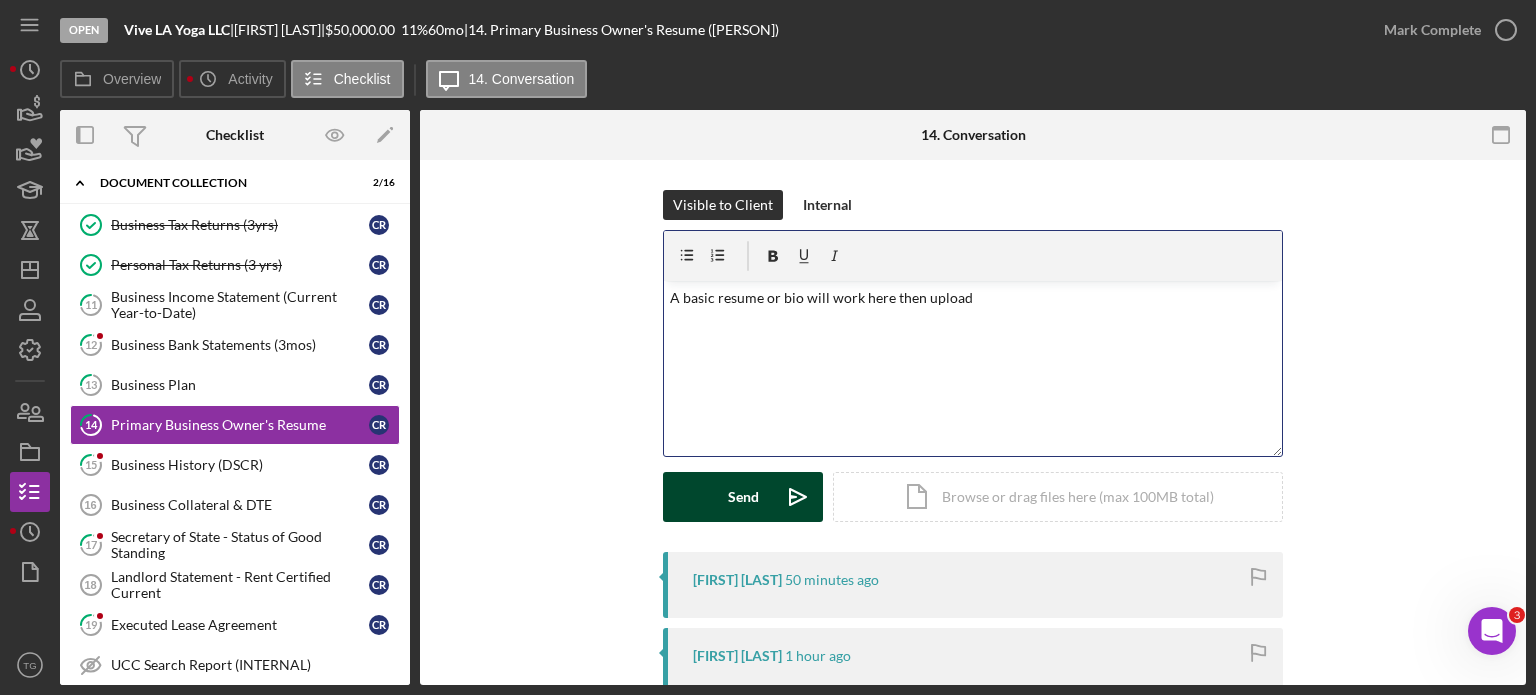 click on "Send" at bounding box center [743, 497] 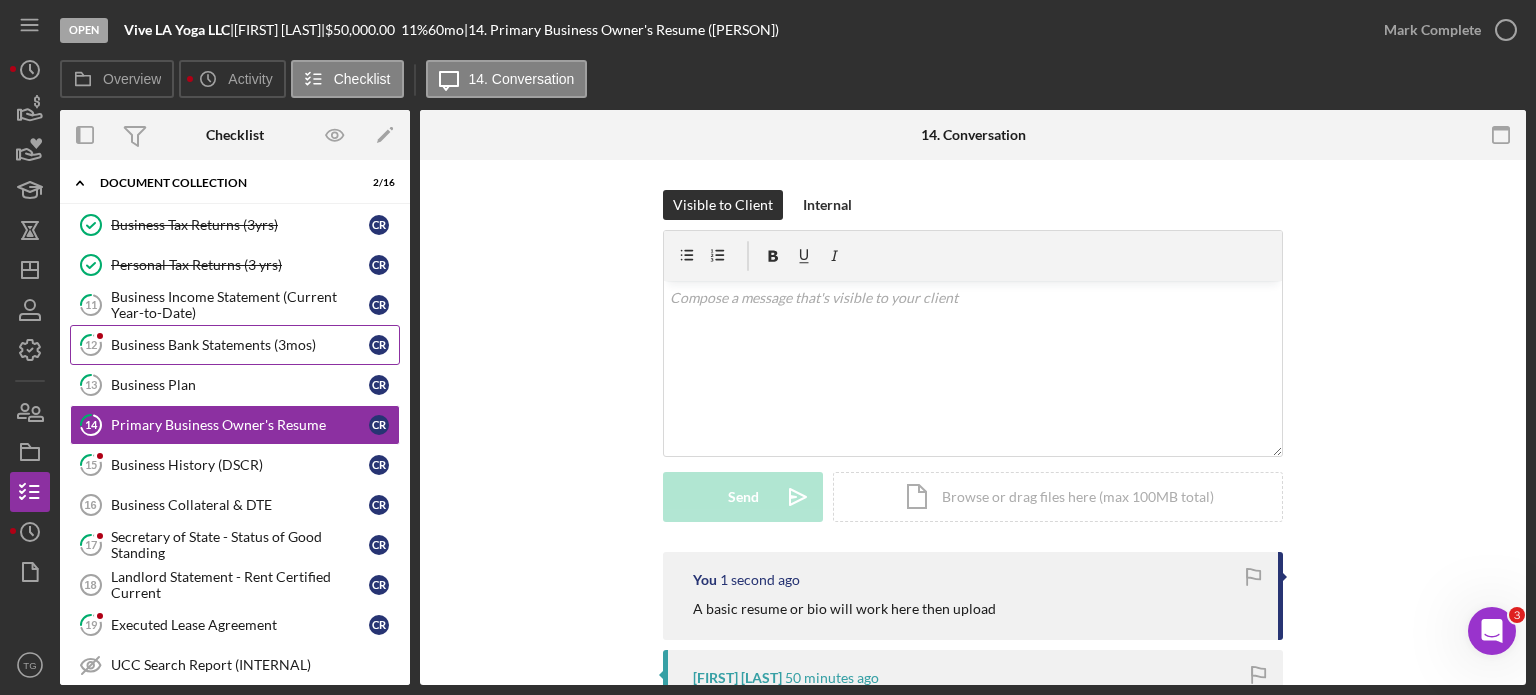 click on "Business Bank Statements (3mos)" at bounding box center [240, 345] 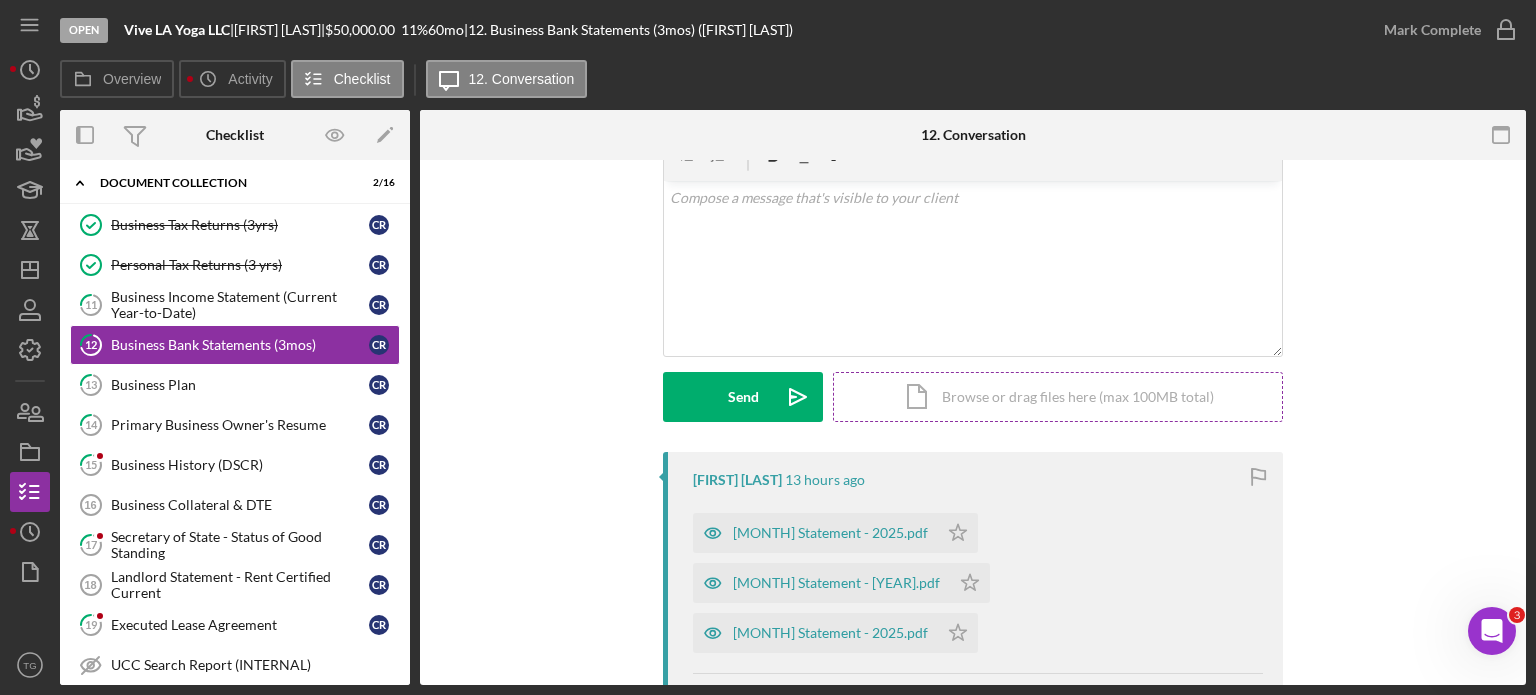 scroll, scrollTop: 200, scrollLeft: 0, axis: vertical 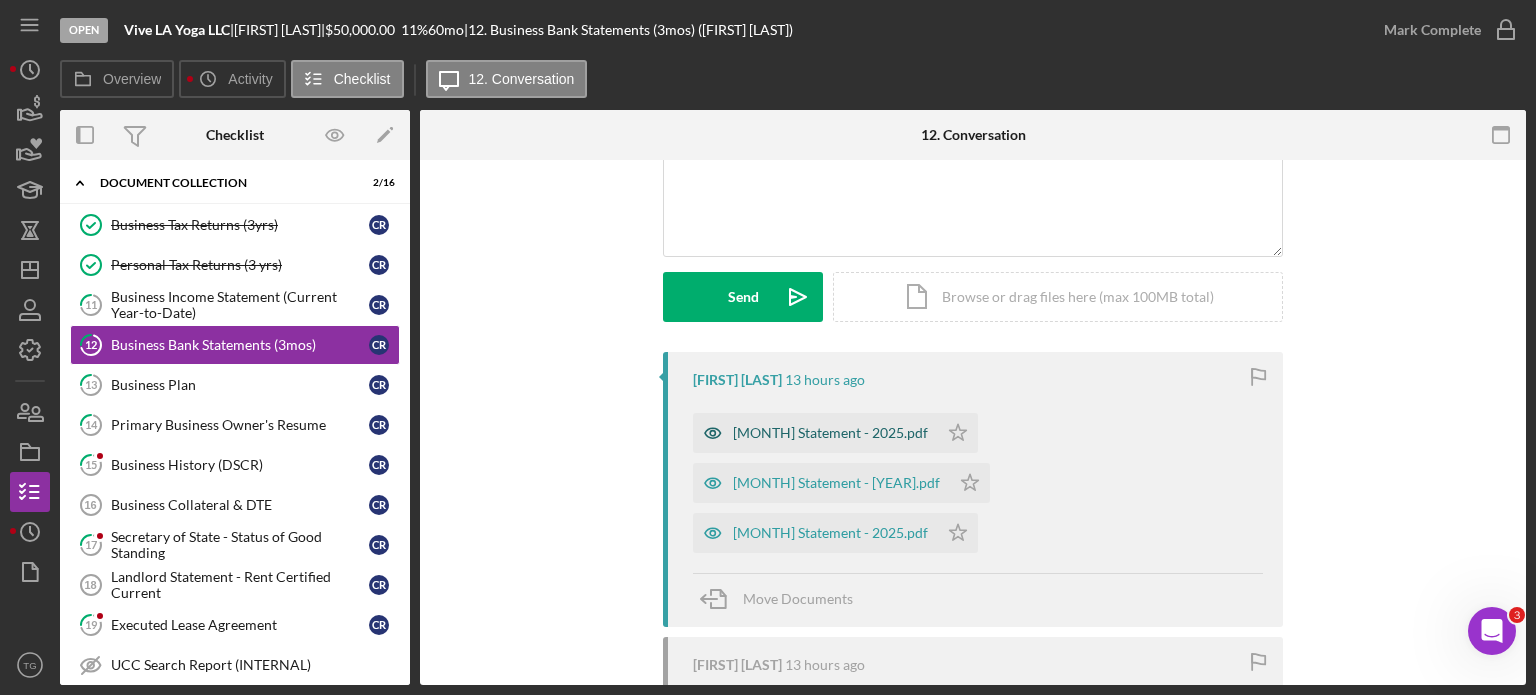 click on "[MONTH] Statement - 2025.pdf" at bounding box center [815, 433] 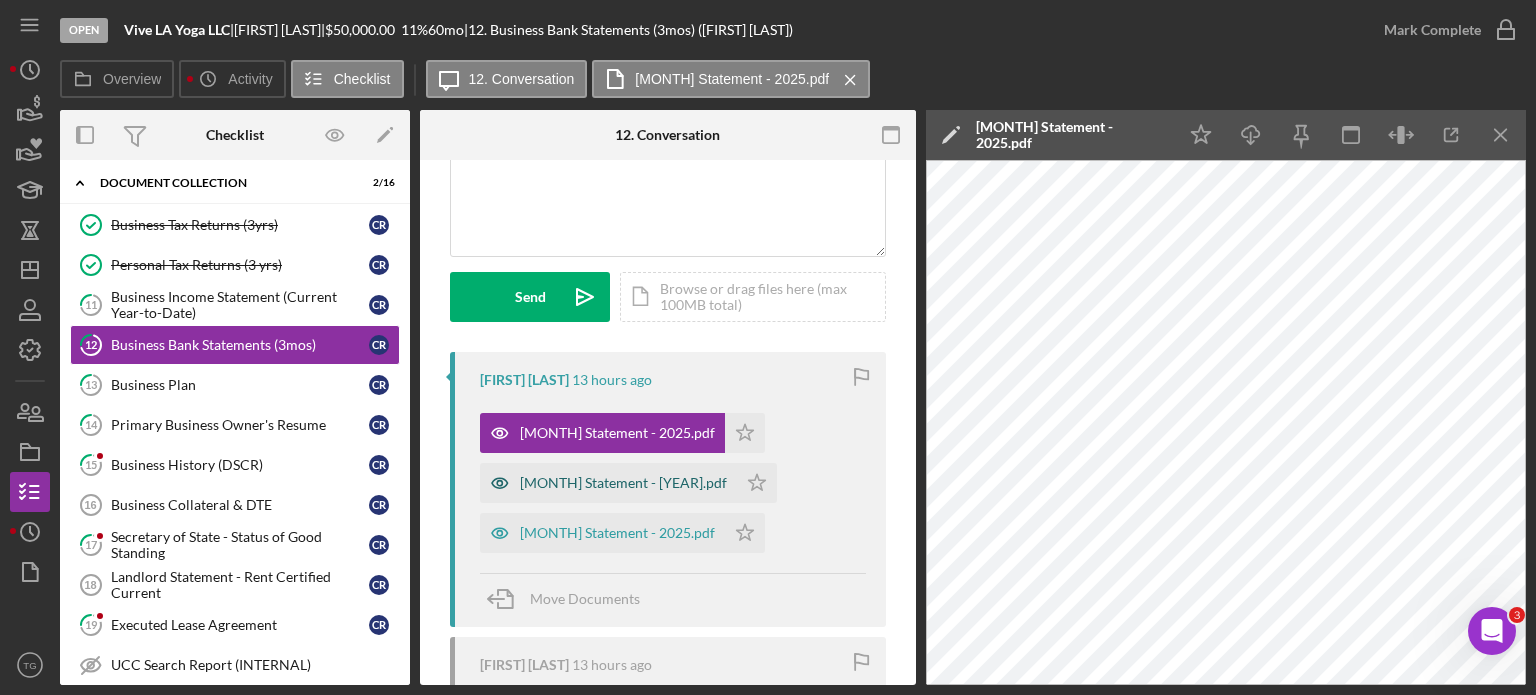 click on "[MONTH] Statement - [YEAR].pdf" at bounding box center (623, 483) 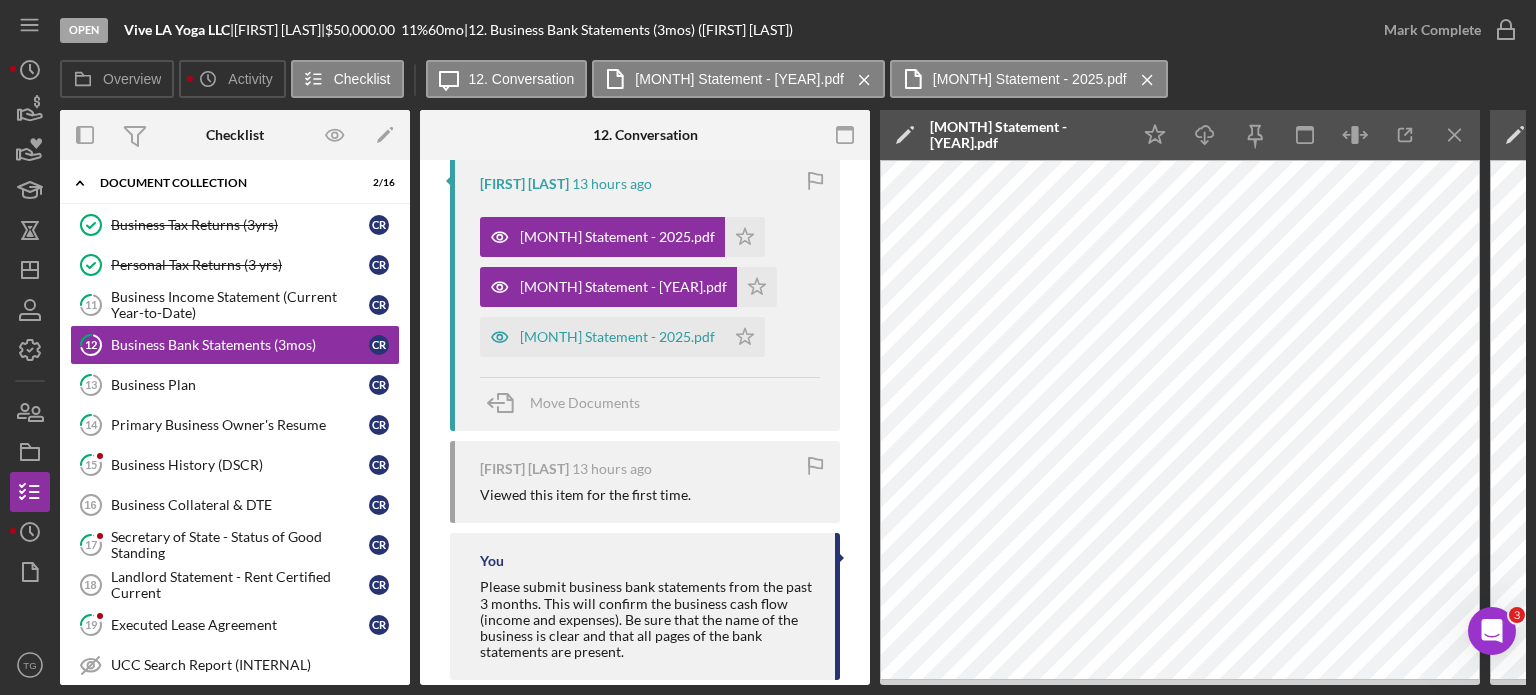 scroll, scrollTop: 400, scrollLeft: 0, axis: vertical 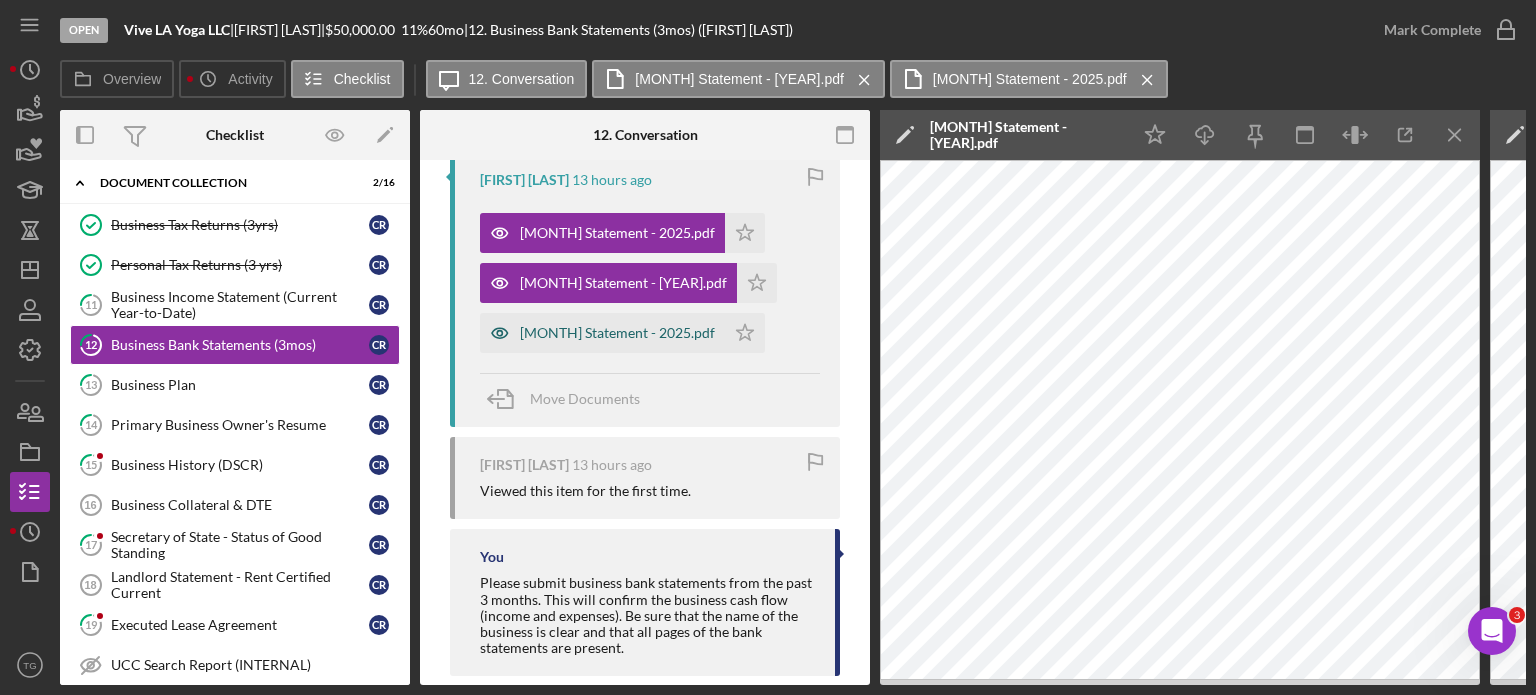 click on "[MONTH] Statement - 2025.pdf" at bounding box center (617, 333) 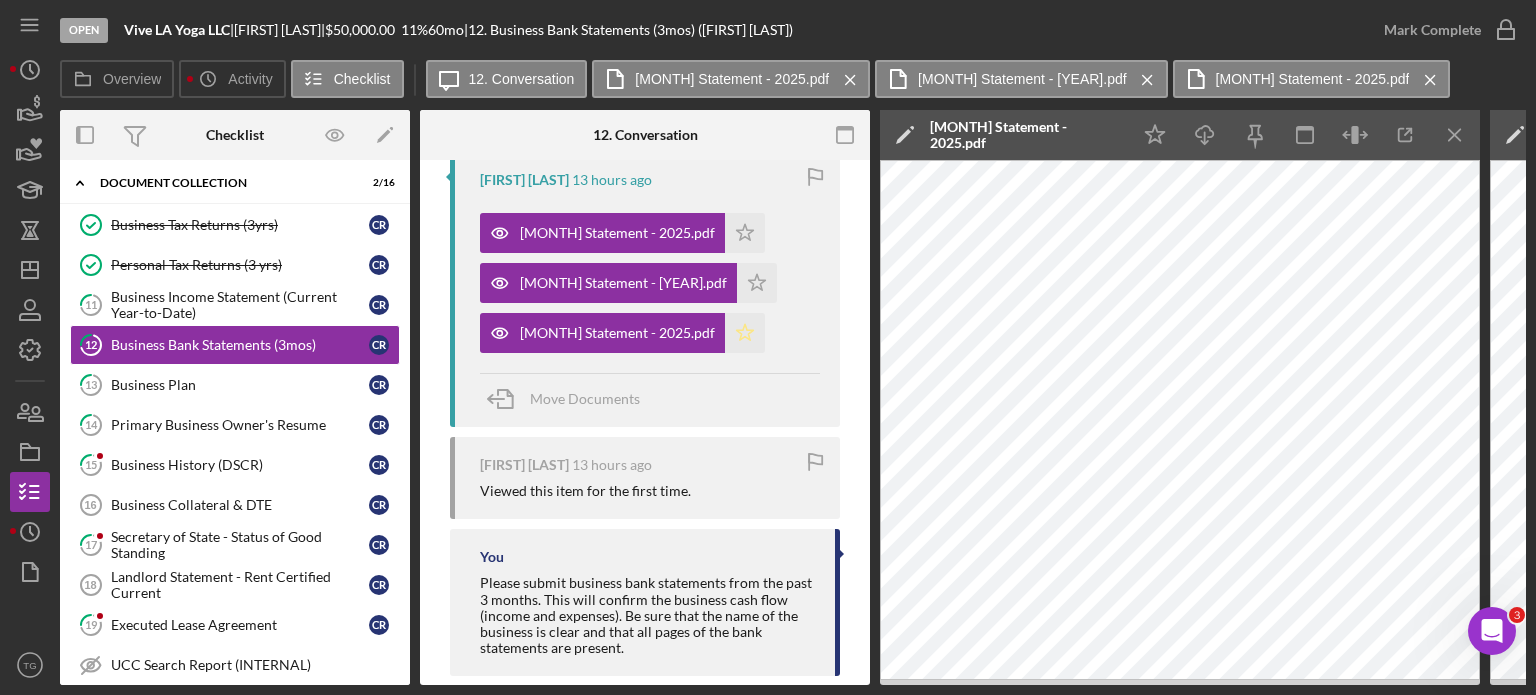 click on "Icon/Star" 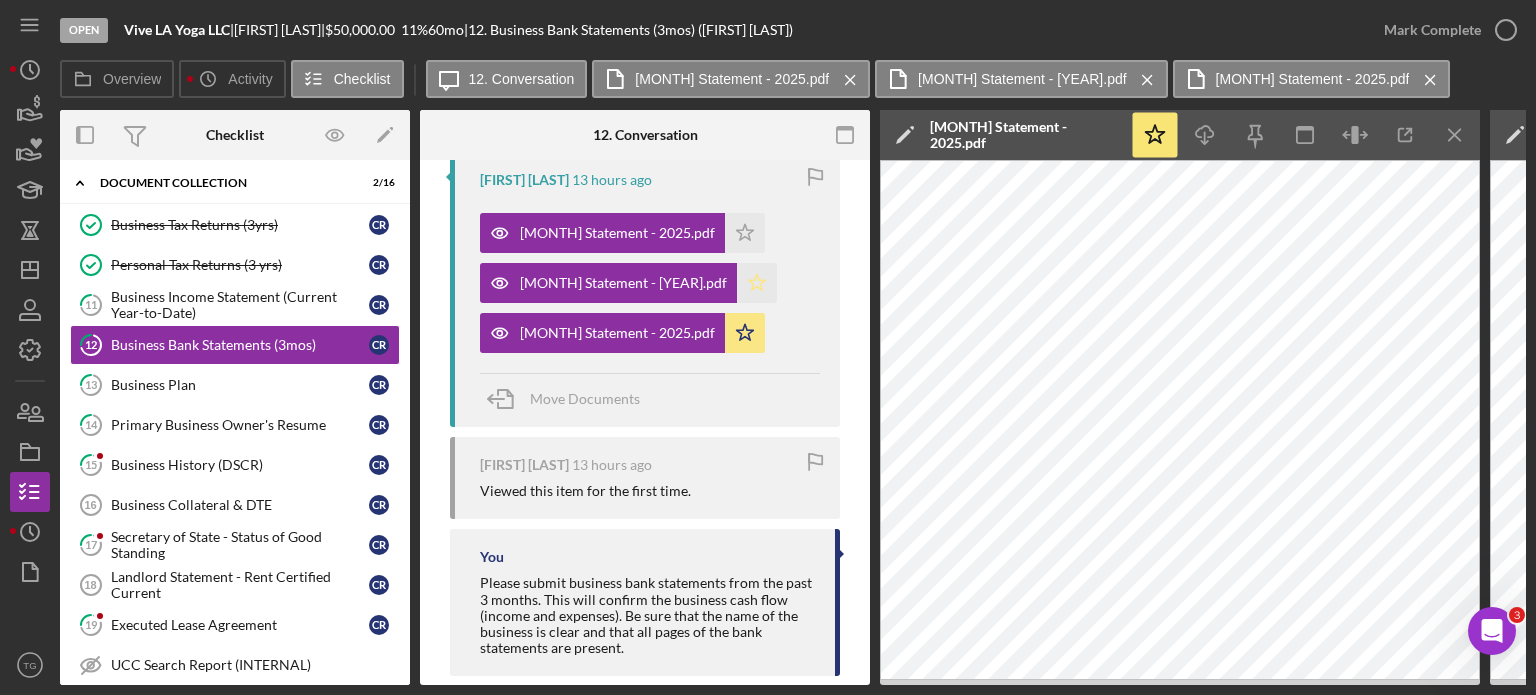 click on "Icon/Star" 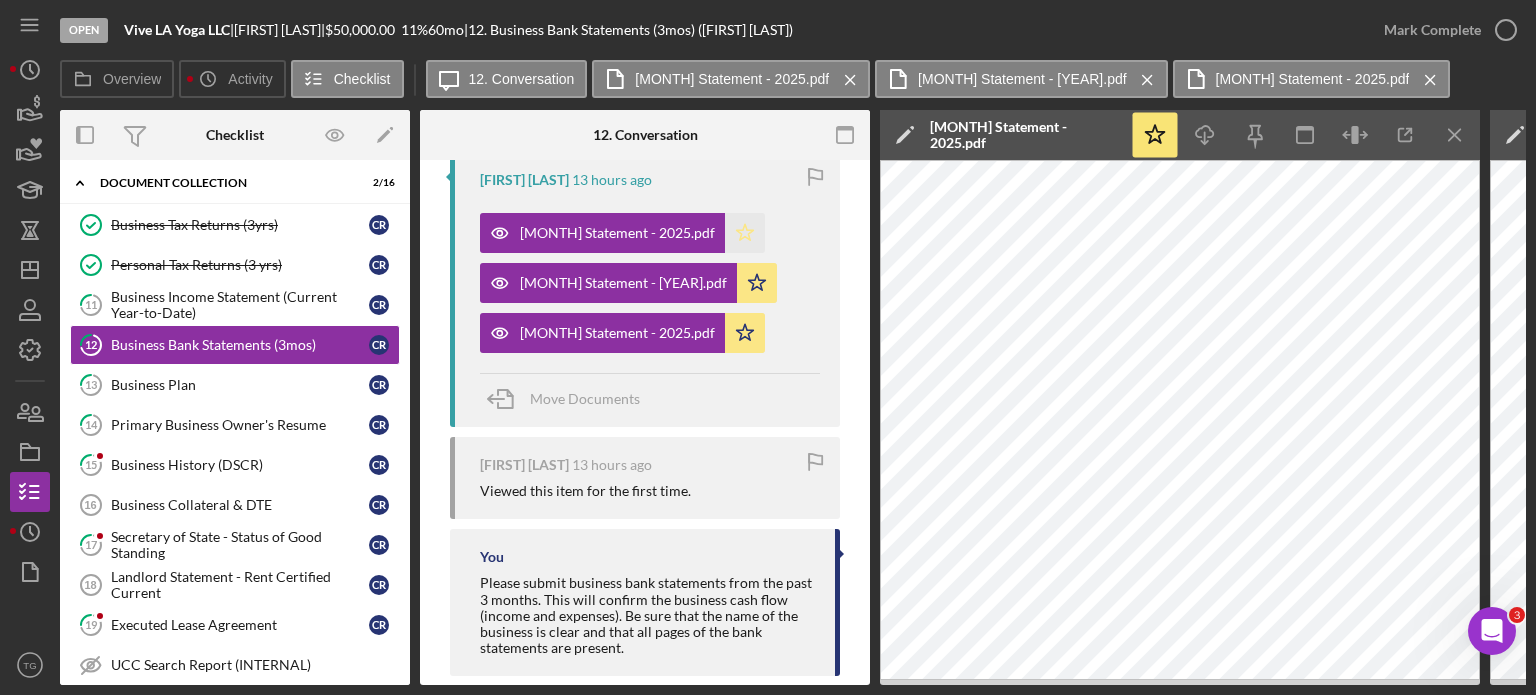 click 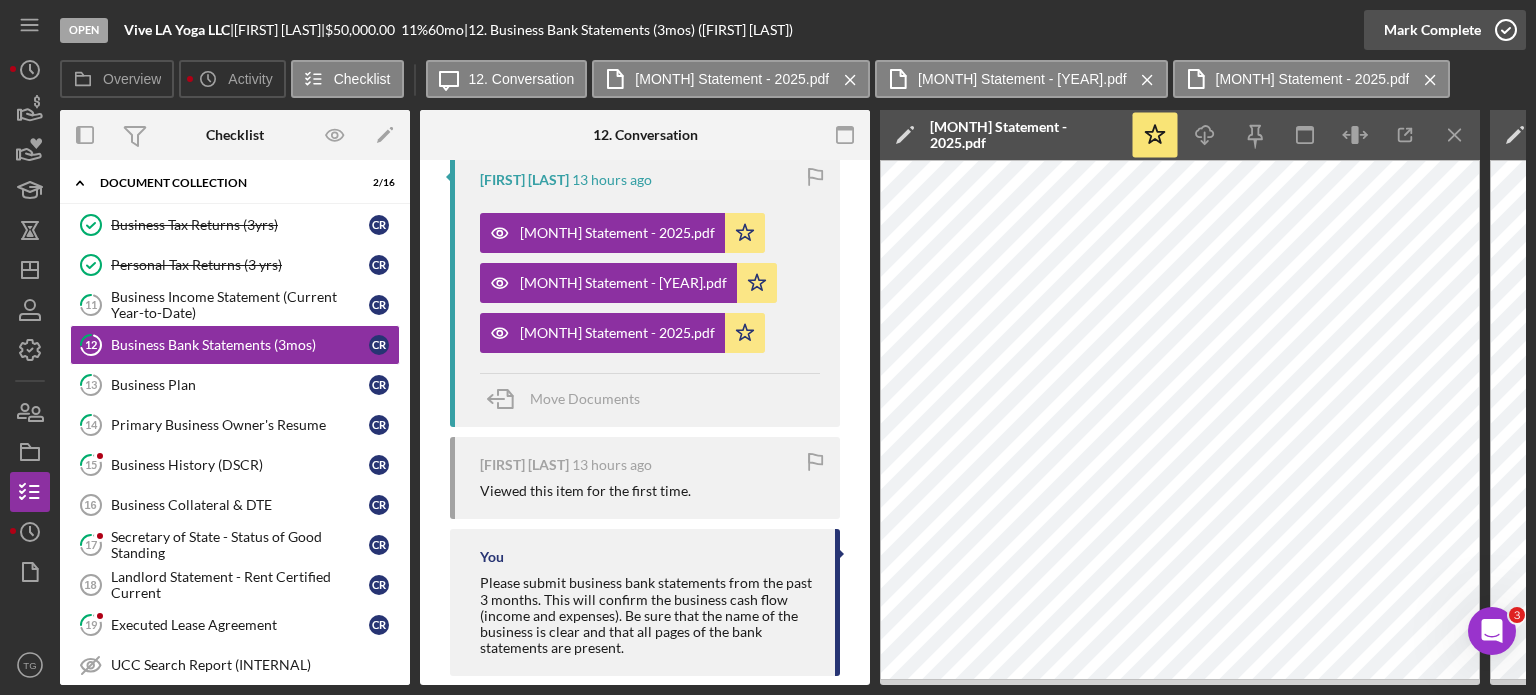 click 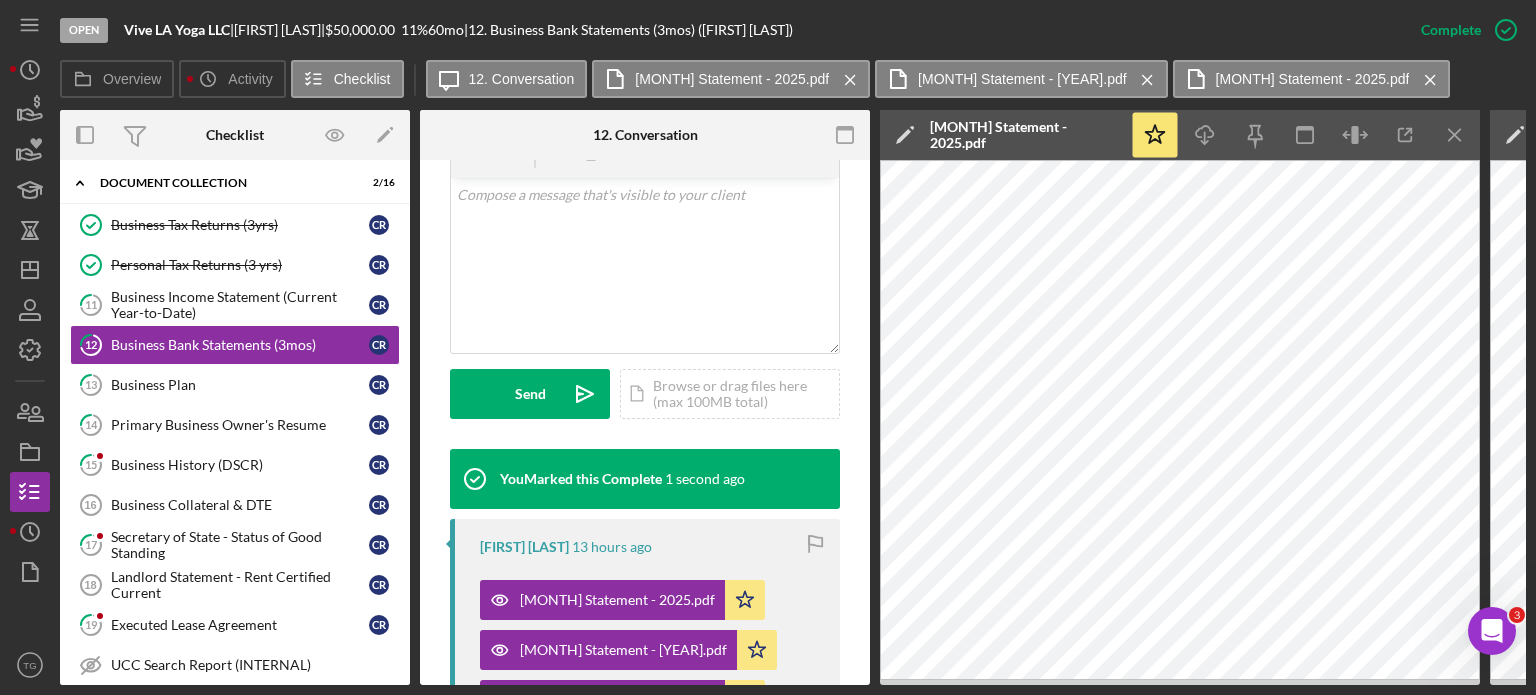 scroll, scrollTop: 767, scrollLeft: 0, axis: vertical 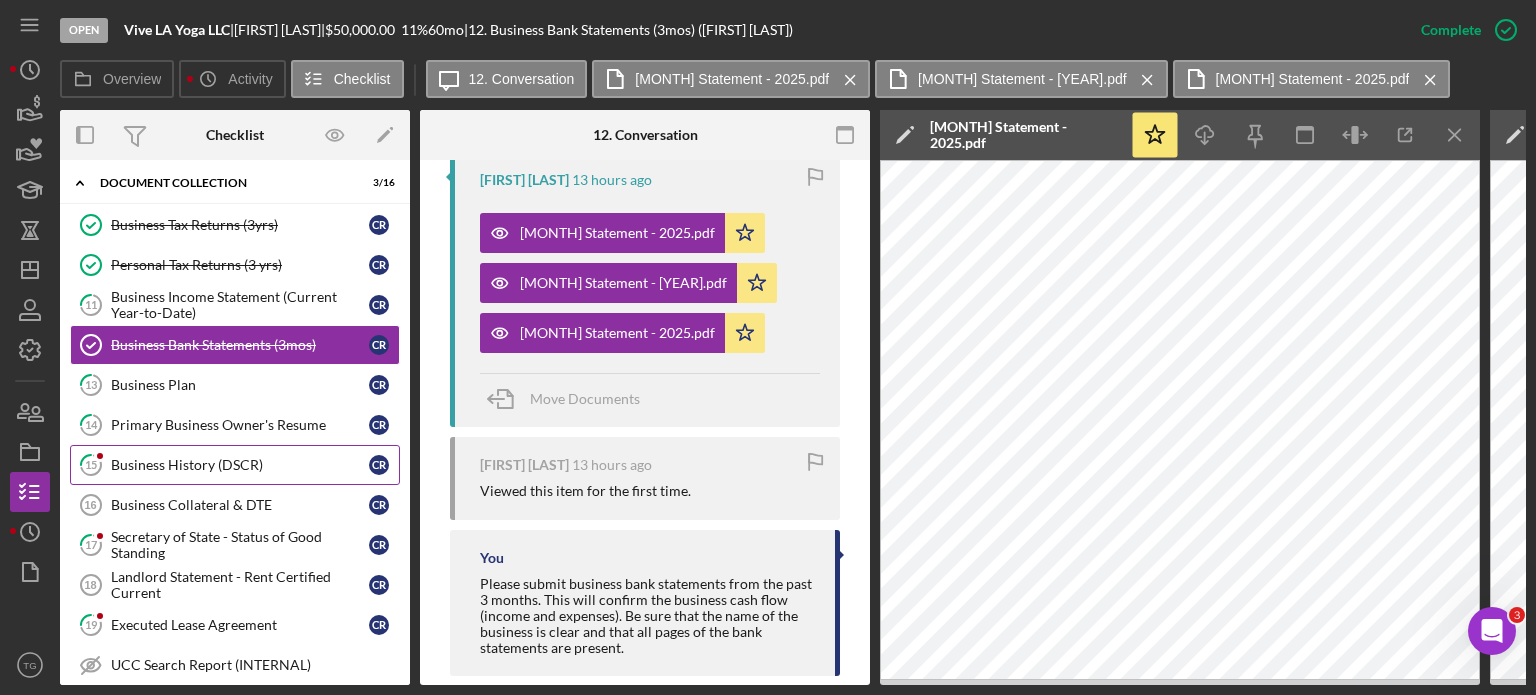 click on "Business History (DSCR)" at bounding box center (240, 465) 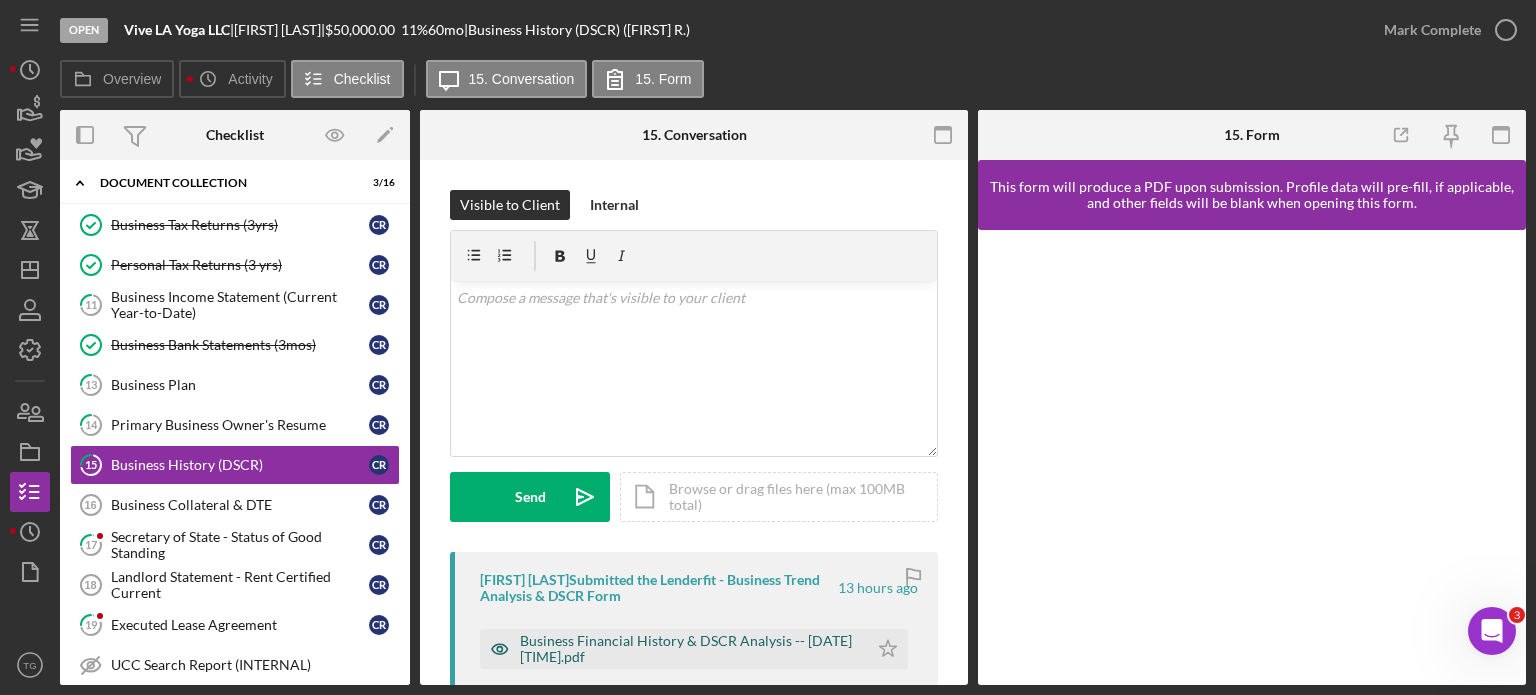click on "Business Financial History & DSCR Analysis -- [DATE] [TIME].pdf" at bounding box center [674, 649] 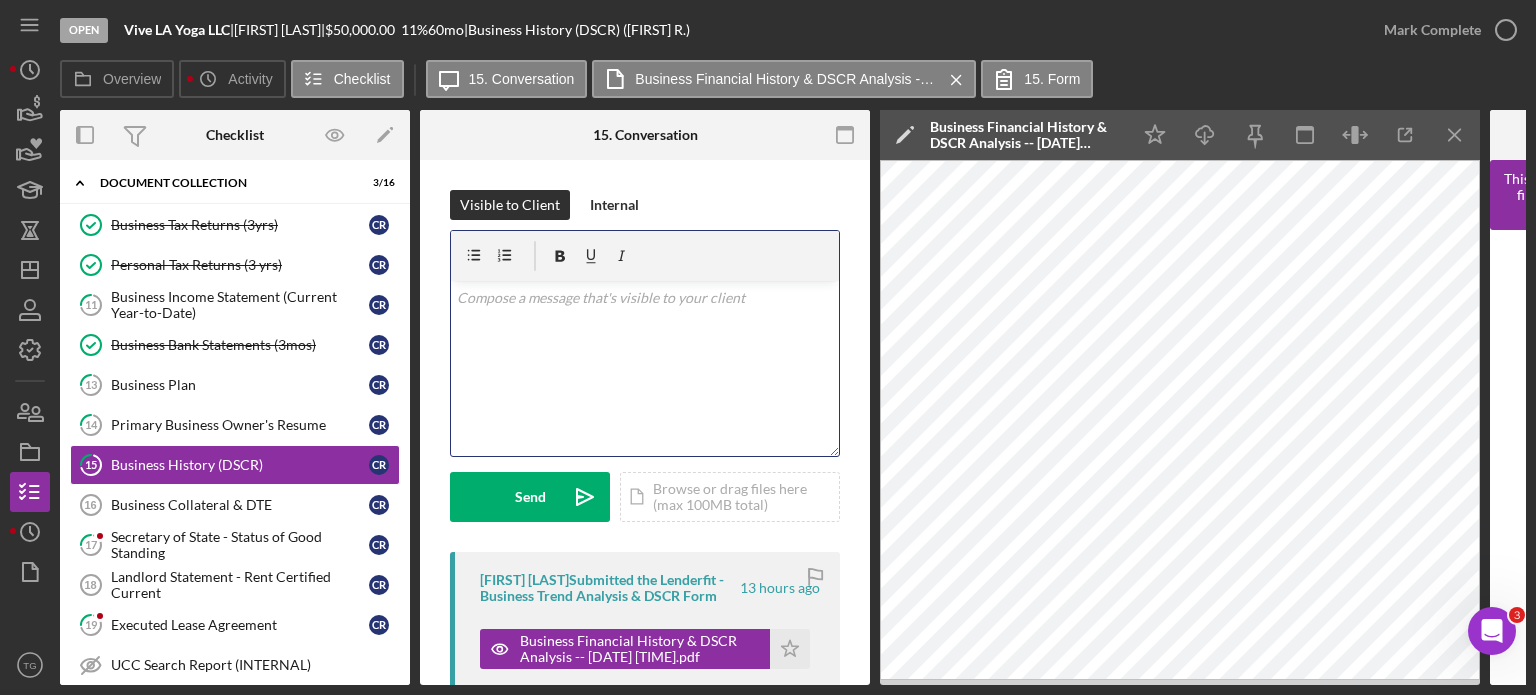 click at bounding box center (645, 298) 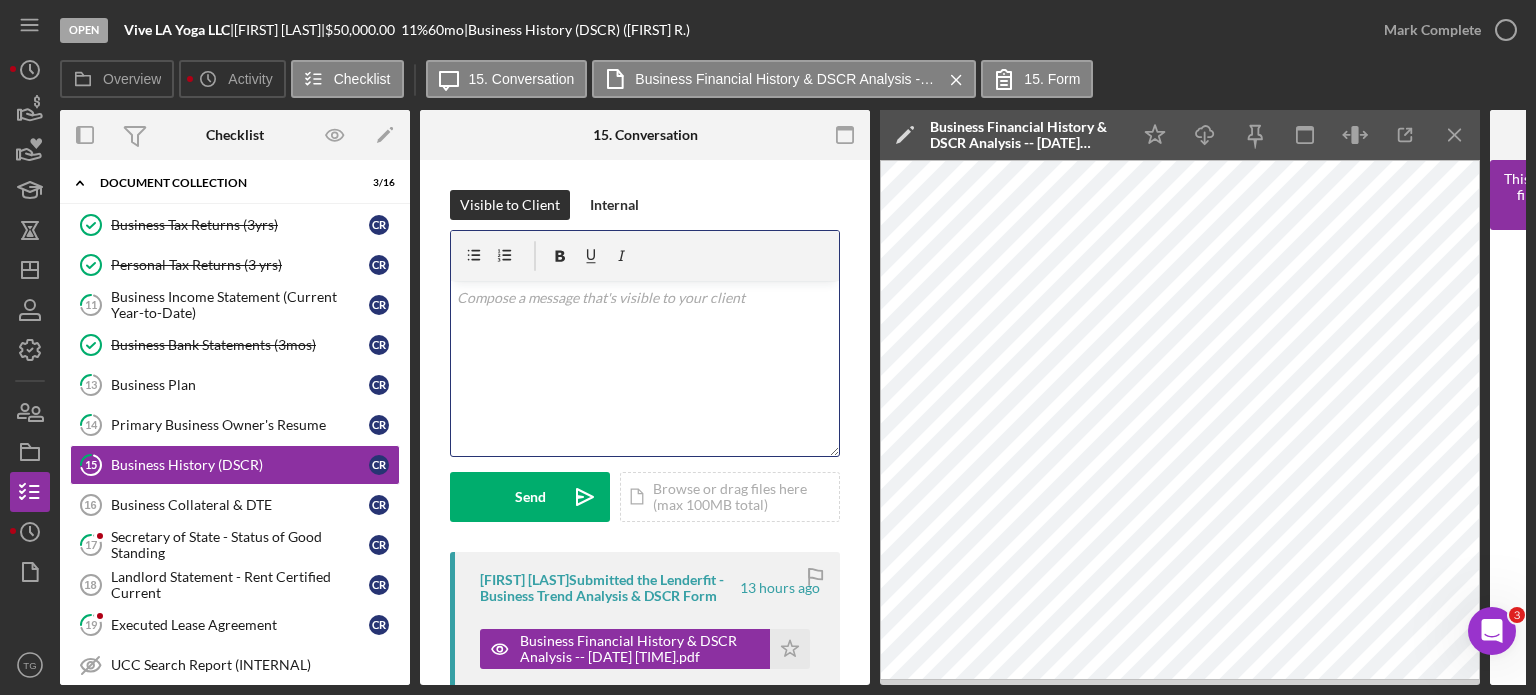 type 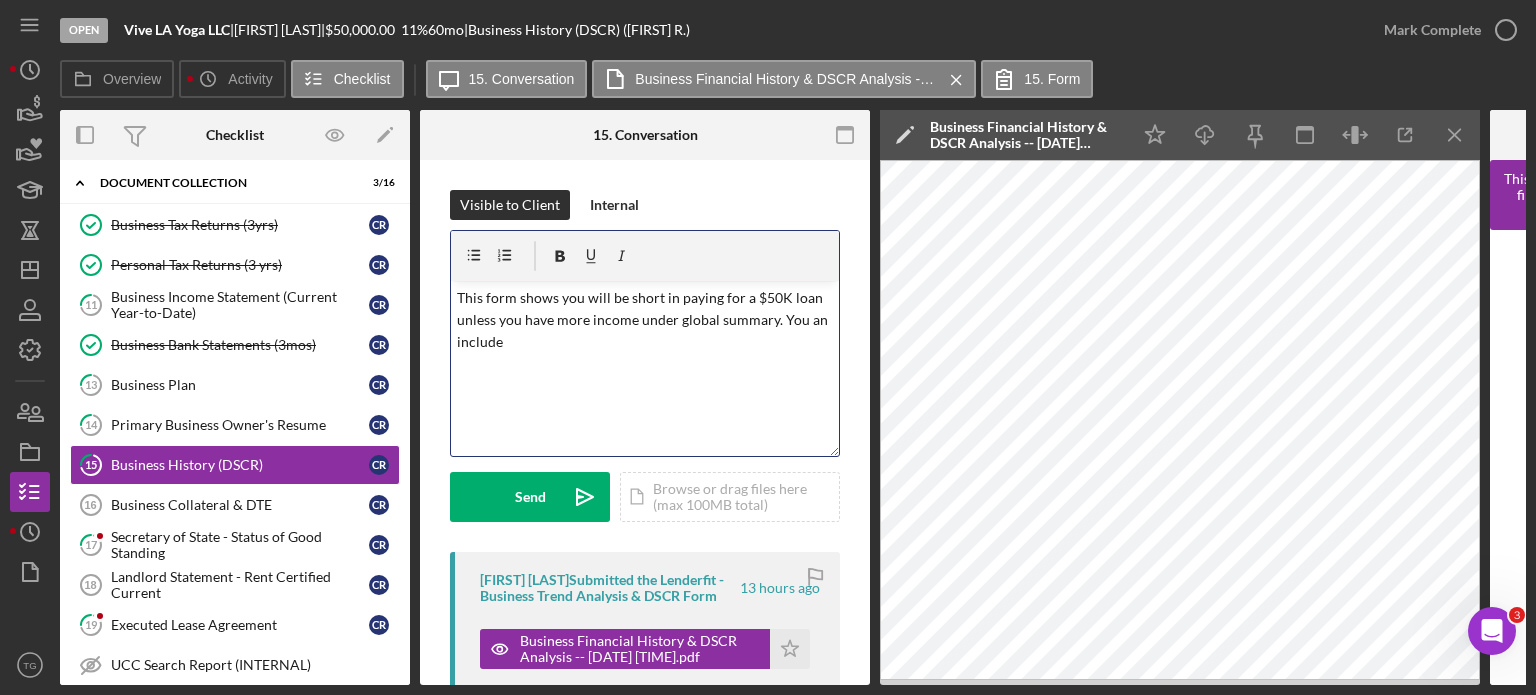 click on "This form shows you will be short in paying for a $50K loan unless you have more income under global summary. You an include" at bounding box center (645, 320) 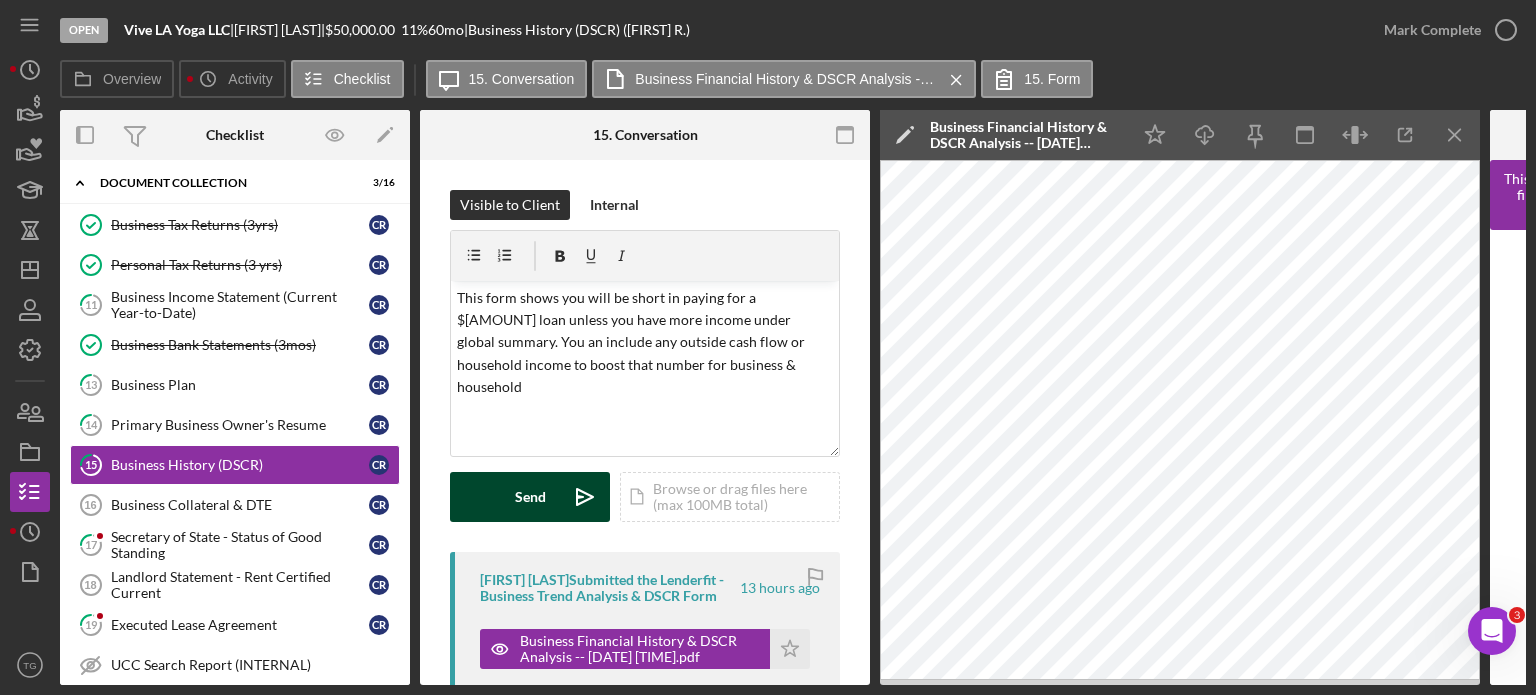 click on "Send" at bounding box center (530, 497) 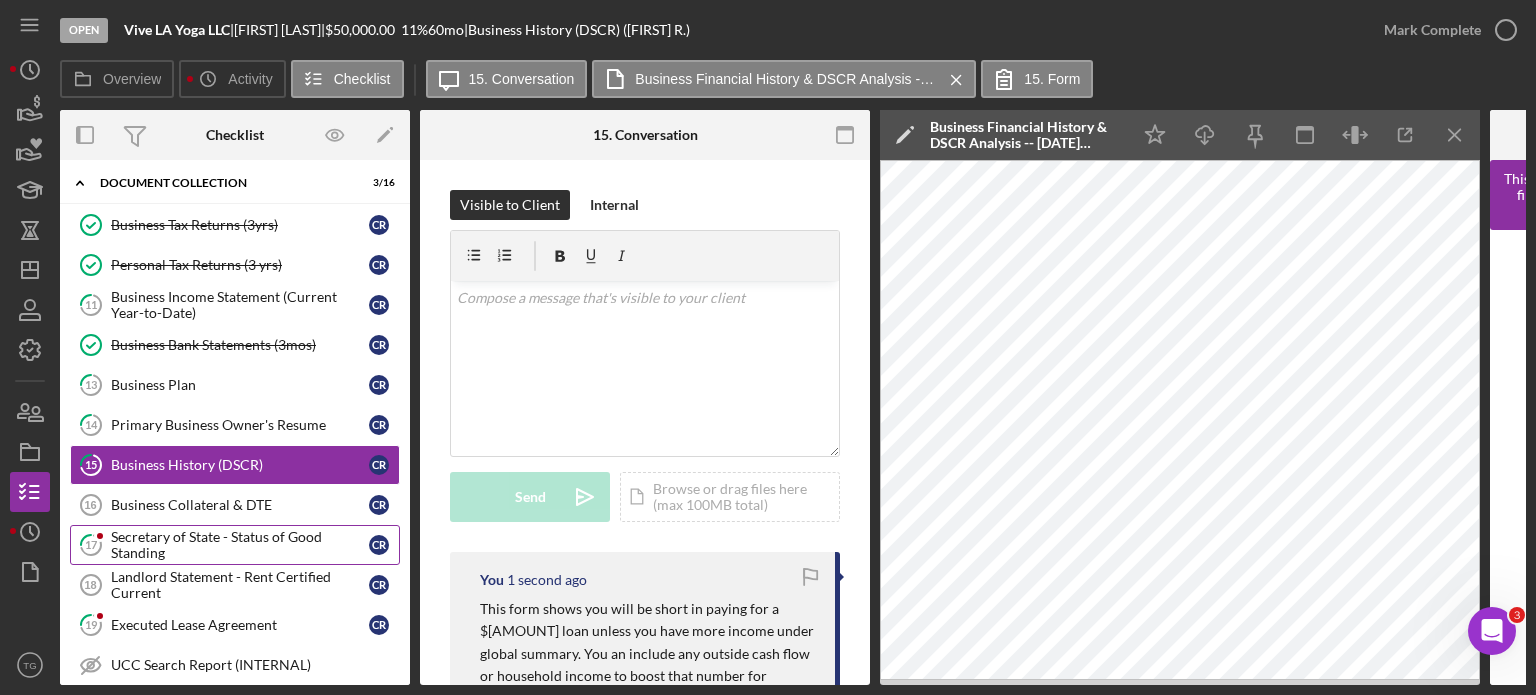 click on "Secretary of State - Status of Good Standing" at bounding box center (240, 545) 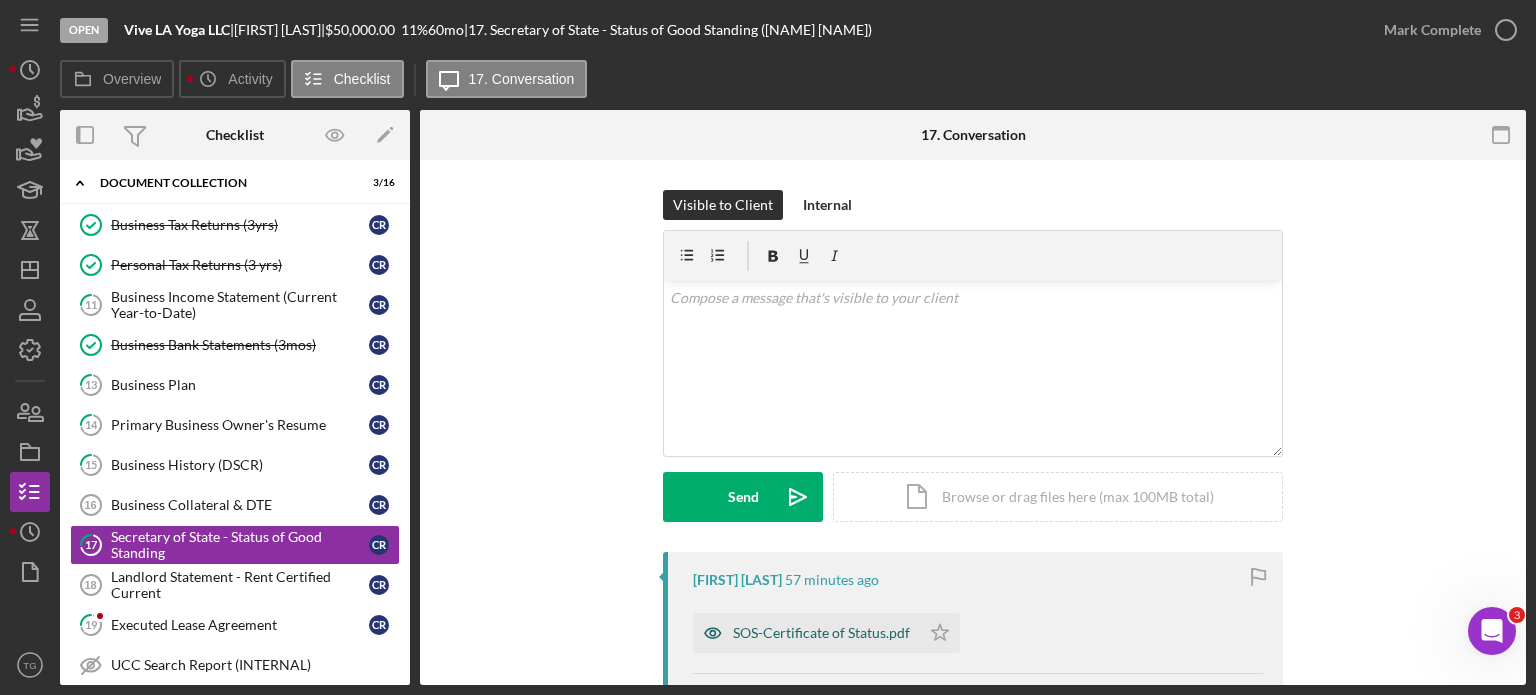 click on "SOS-Certificate of Status.pdf" at bounding box center (821, 633) 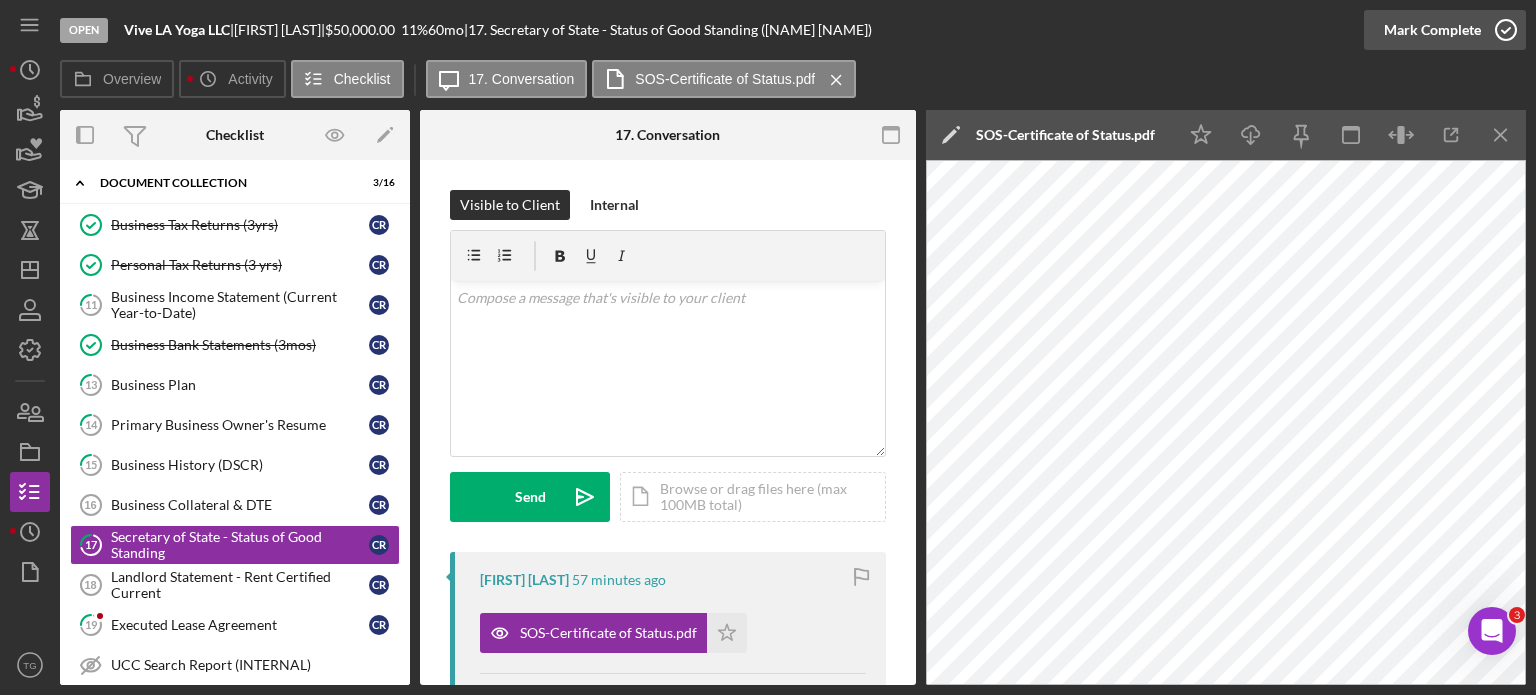 click 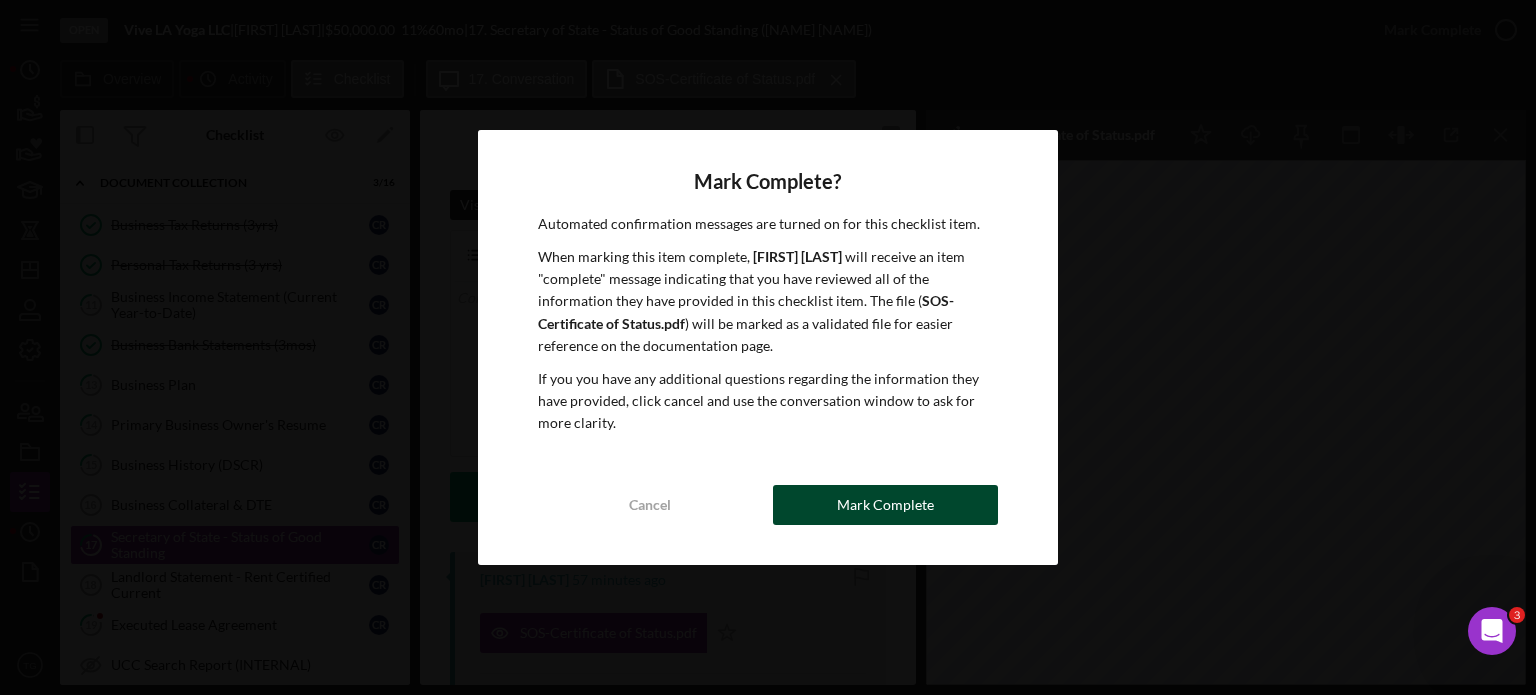 click on "Mark Complete" at bounding box center [885, 505] 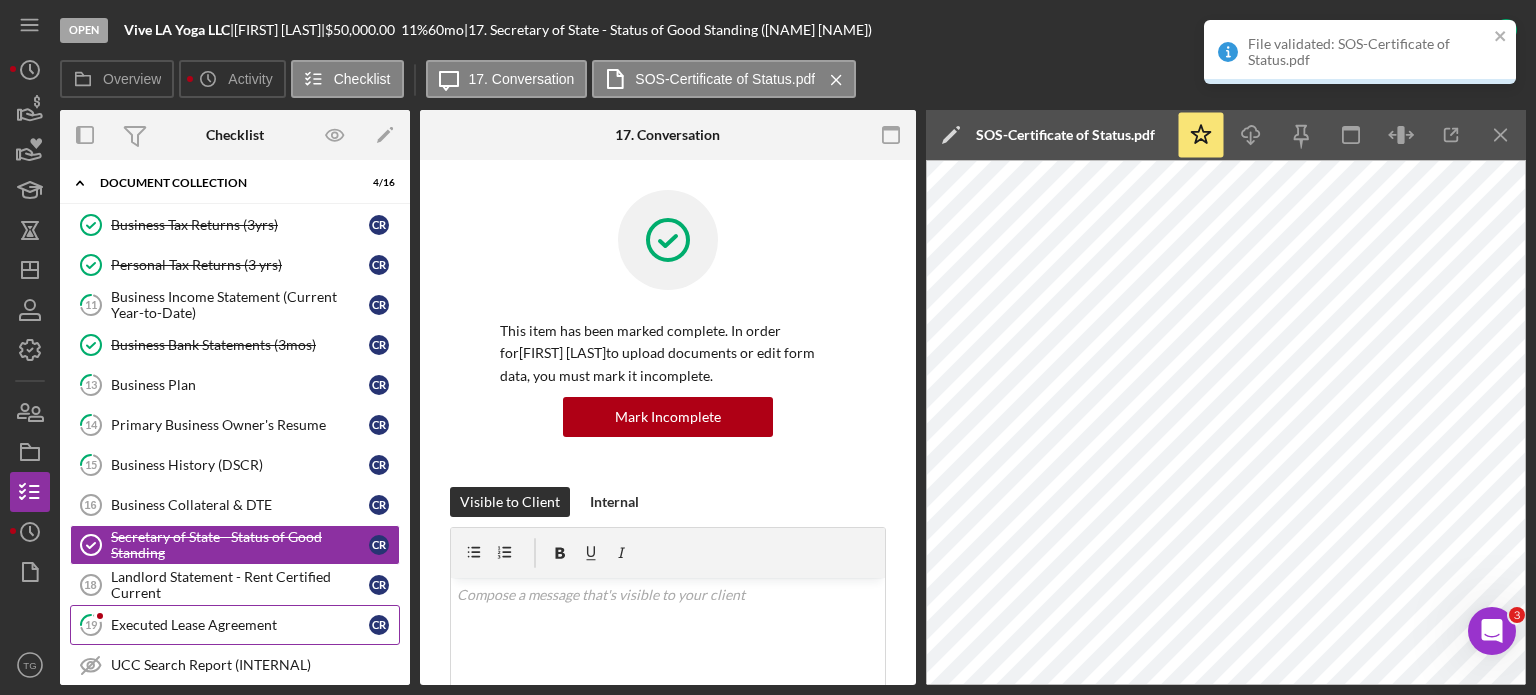 click on "Executed Lease Agreement" at bounding box center [240, 625] 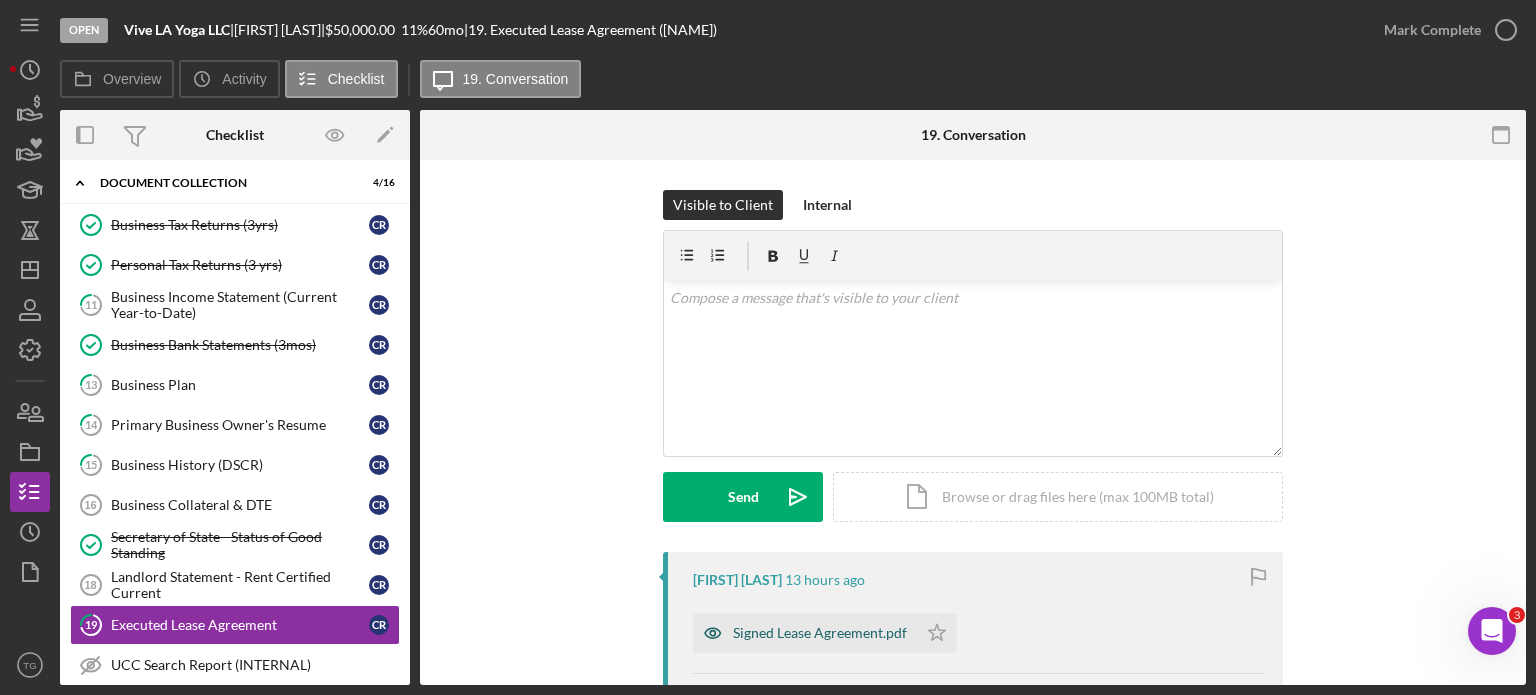 click on "Signed Lease Agreement.pdf" at bounding box center [820, 633] 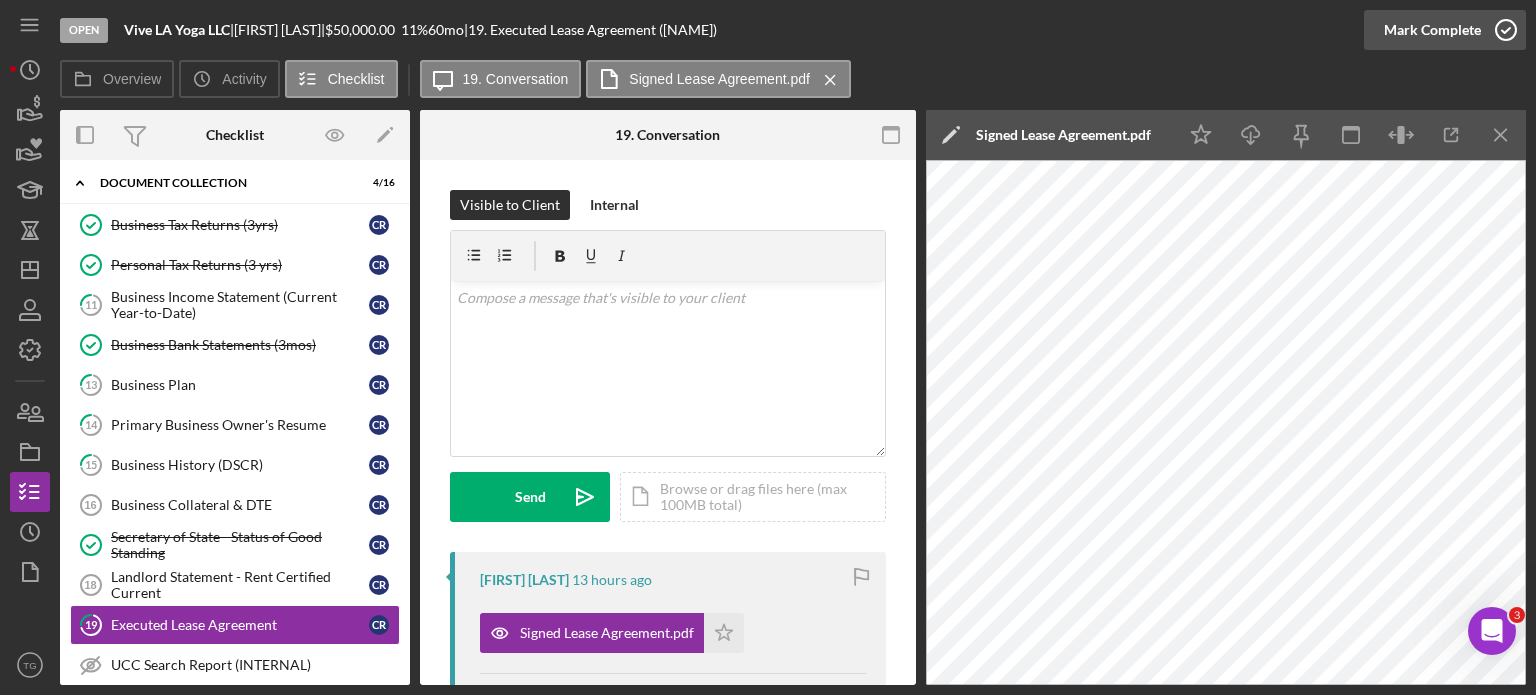 click 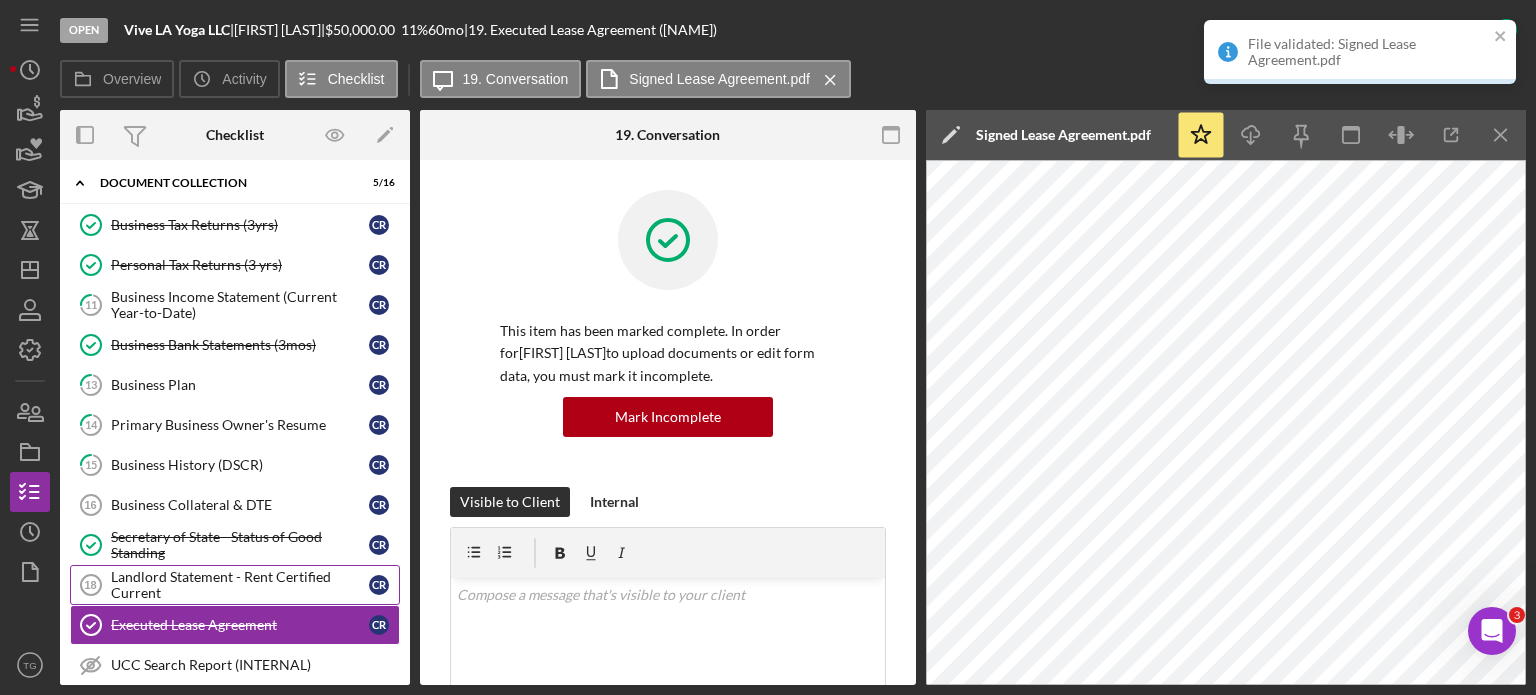 click on "Landlord Statement - Rent Certified Current" at bounding box center (240, 585) 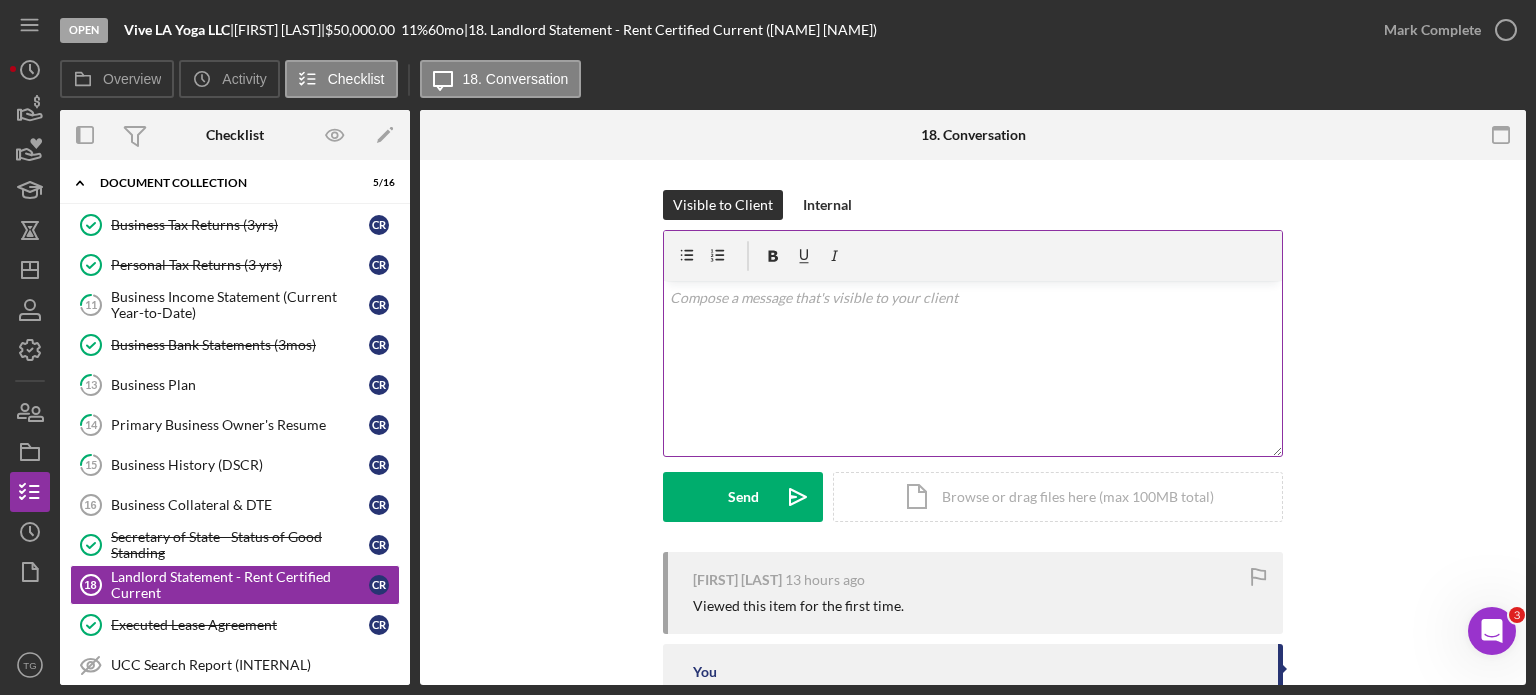 click at bounding box center (973, 298) 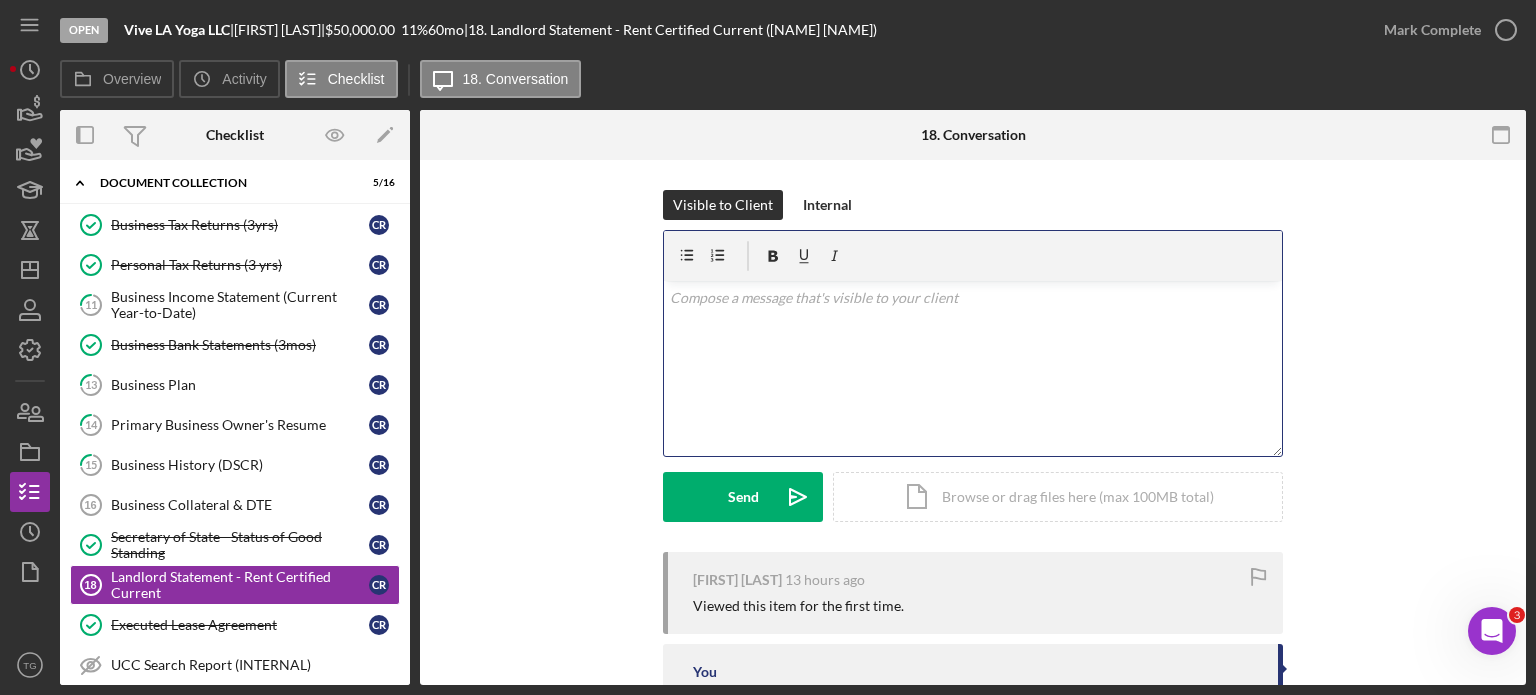 type 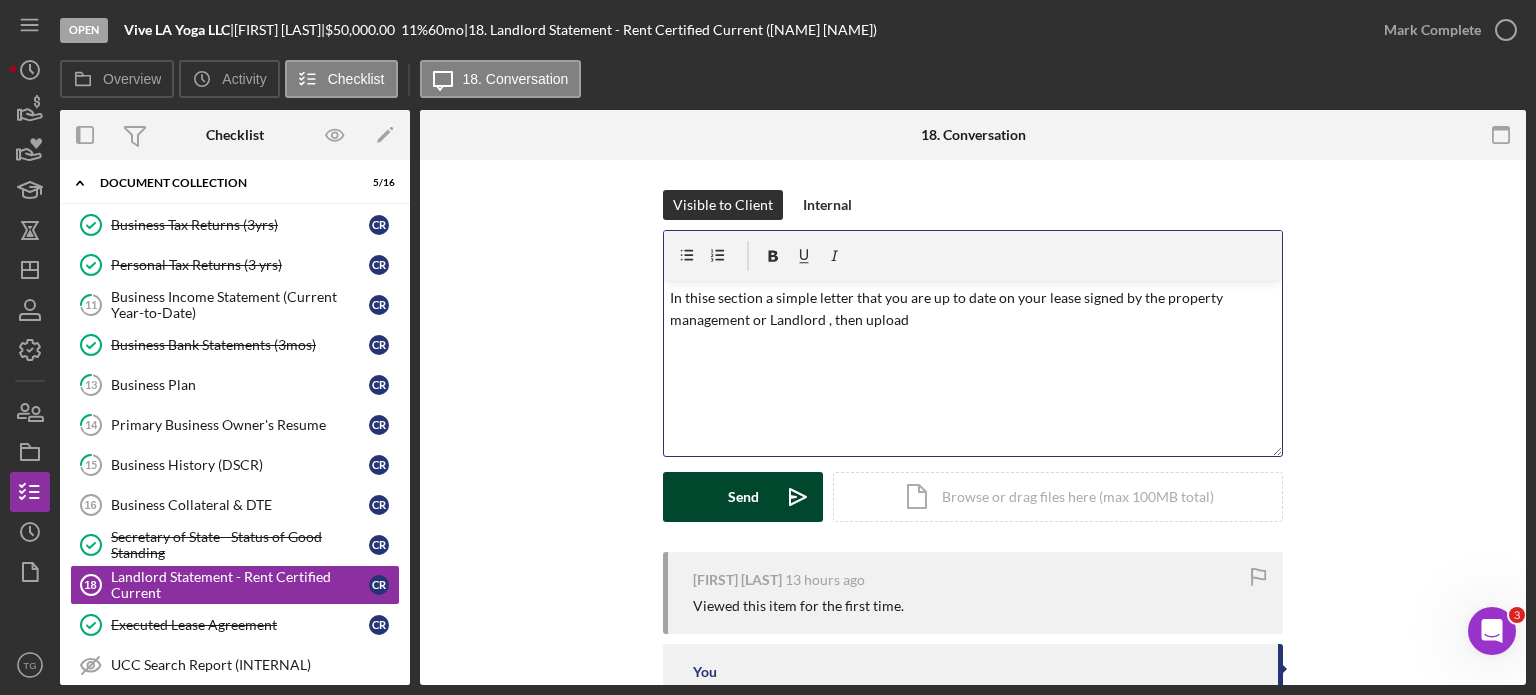 click on "Send" at bounding box center [743, 497] 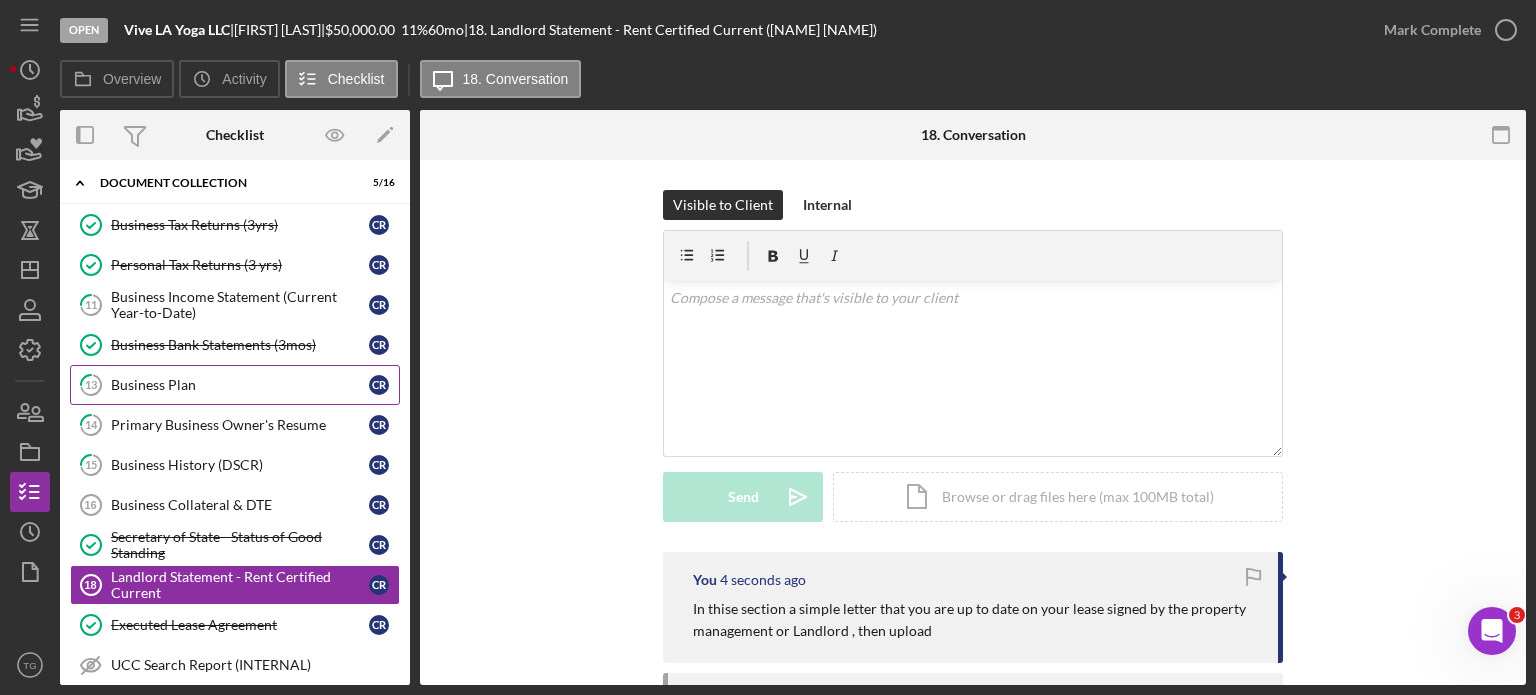 click on "Business Plan" at bounding box center (240, 385) 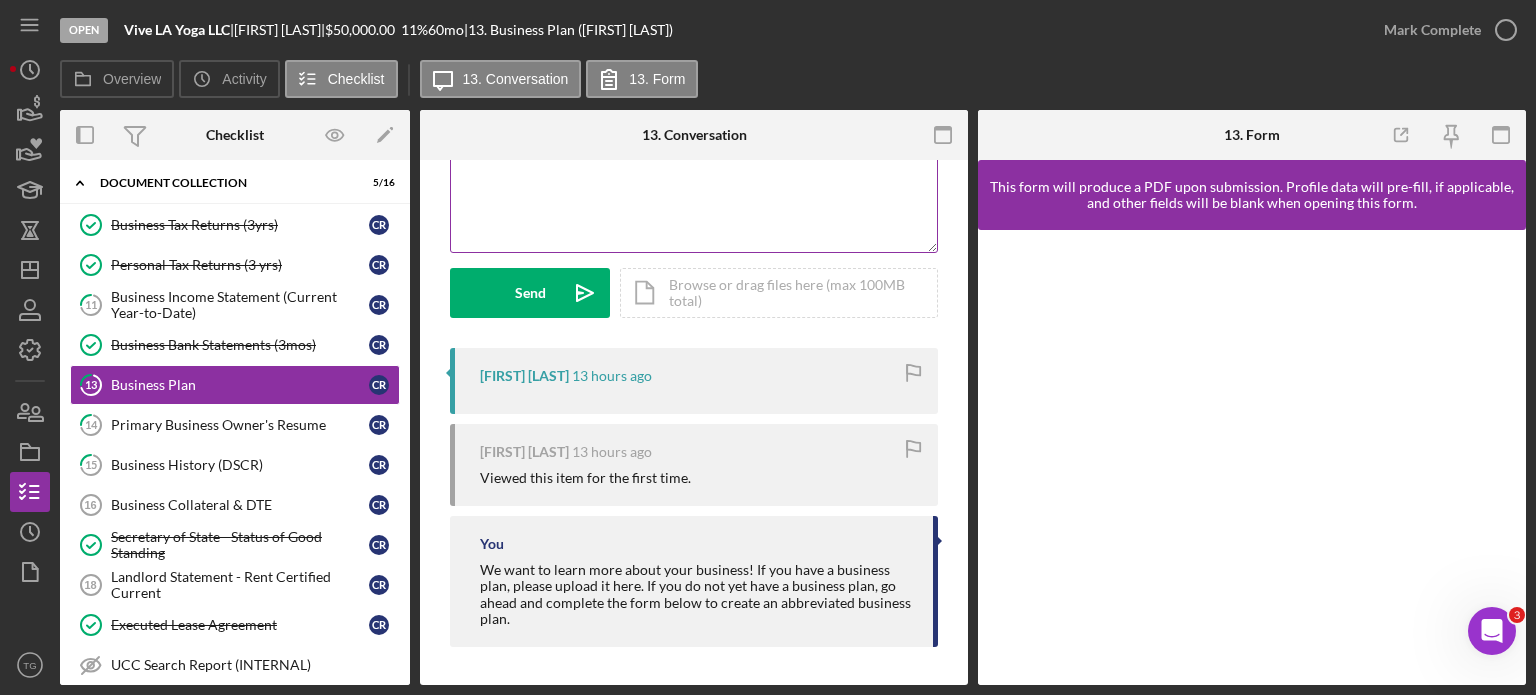 scroll, scrollTop: 0, scrollLeft: 0, axis: both 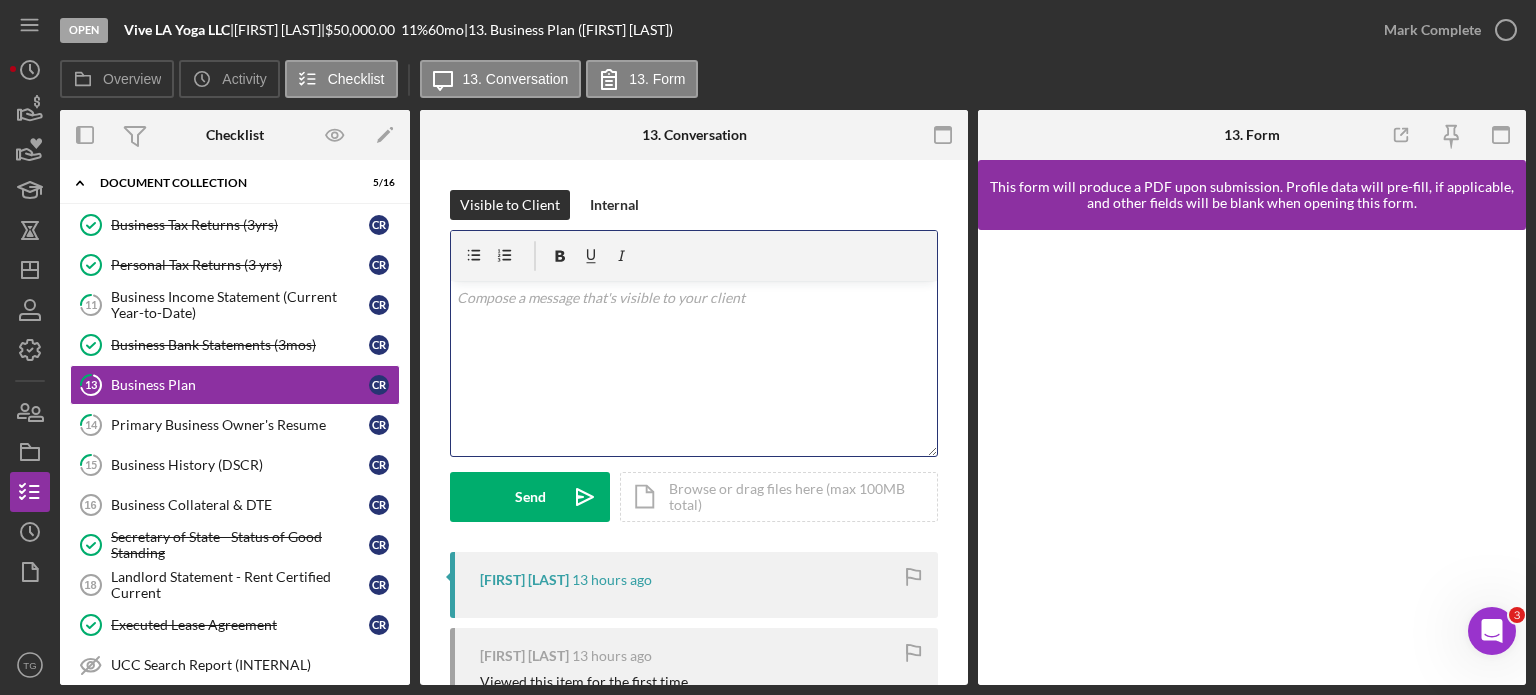 click at bounding box center (694, 298) 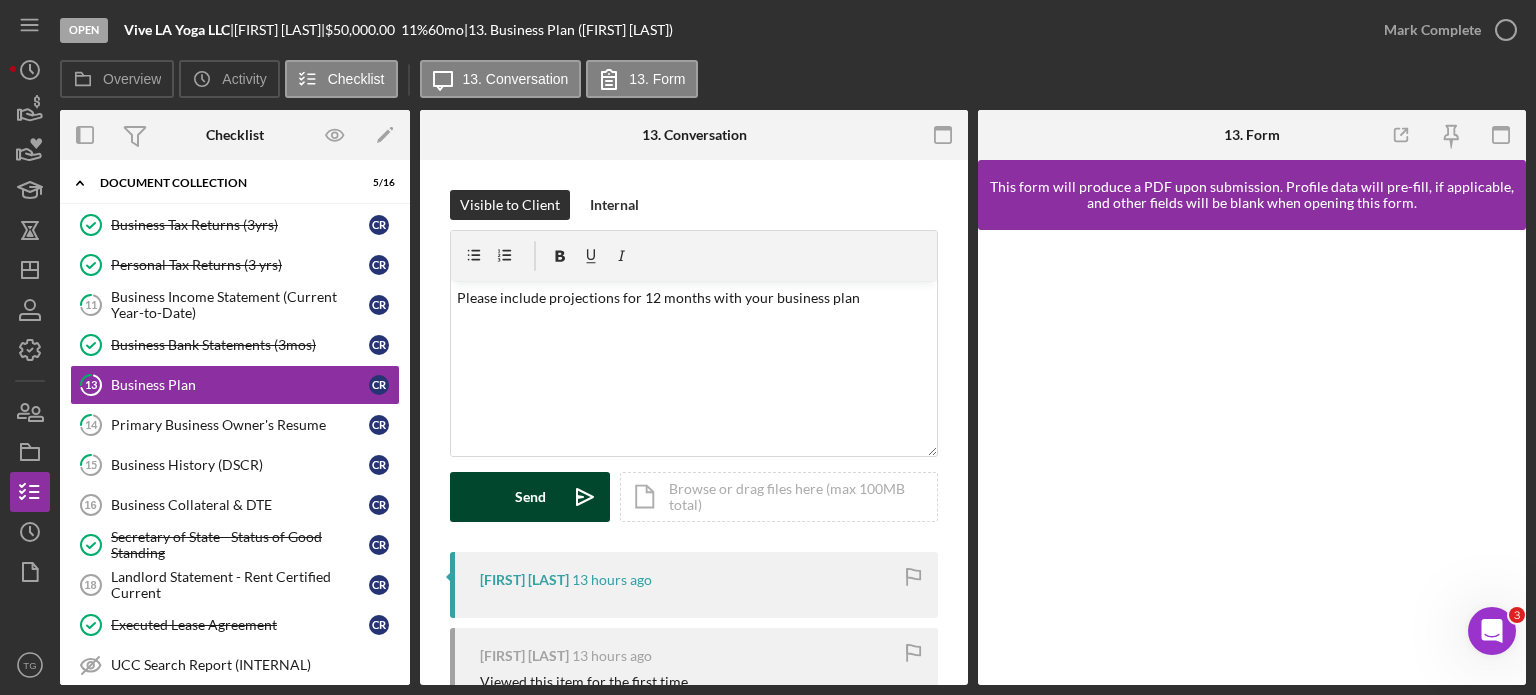 click on "Send" at bounding box center (530, 497) 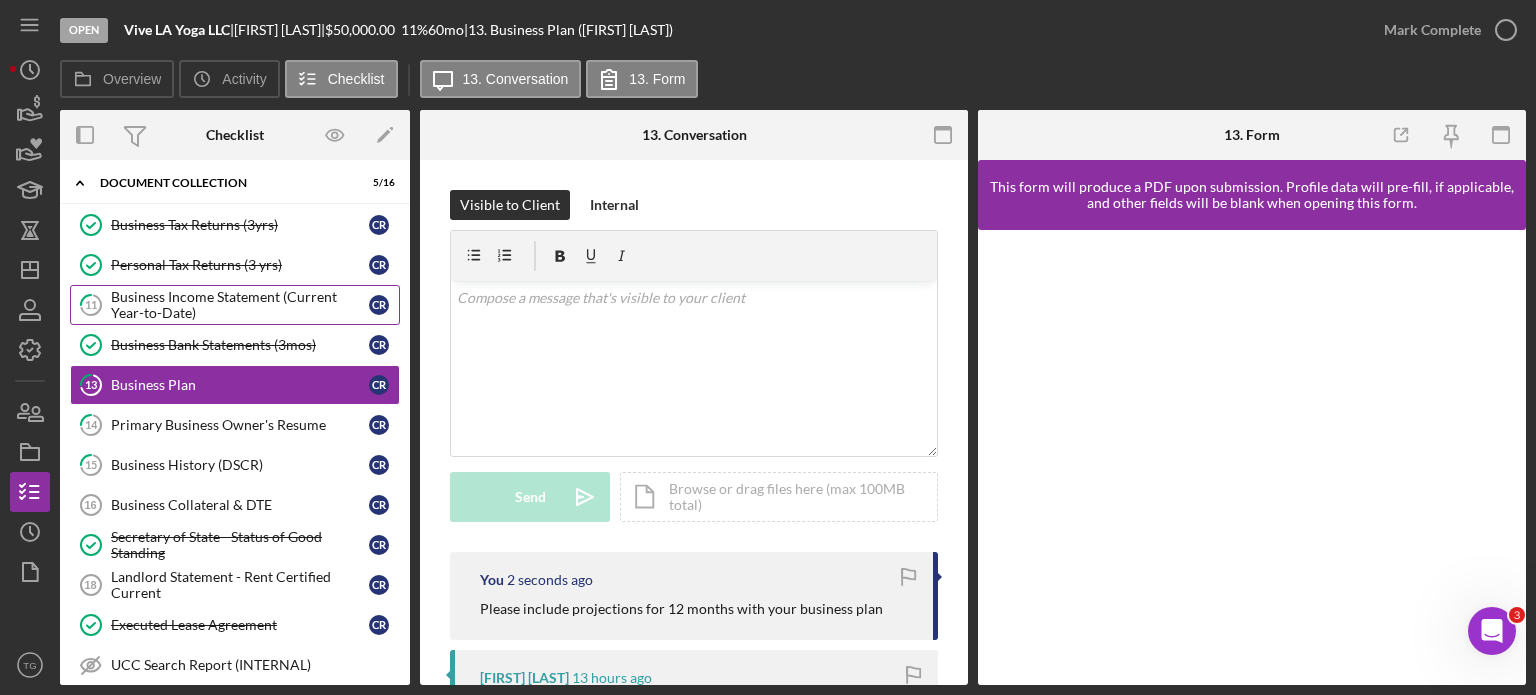 click on "Business Income Statement (Current Year-to-Date)" at bounding box center (240, 305) 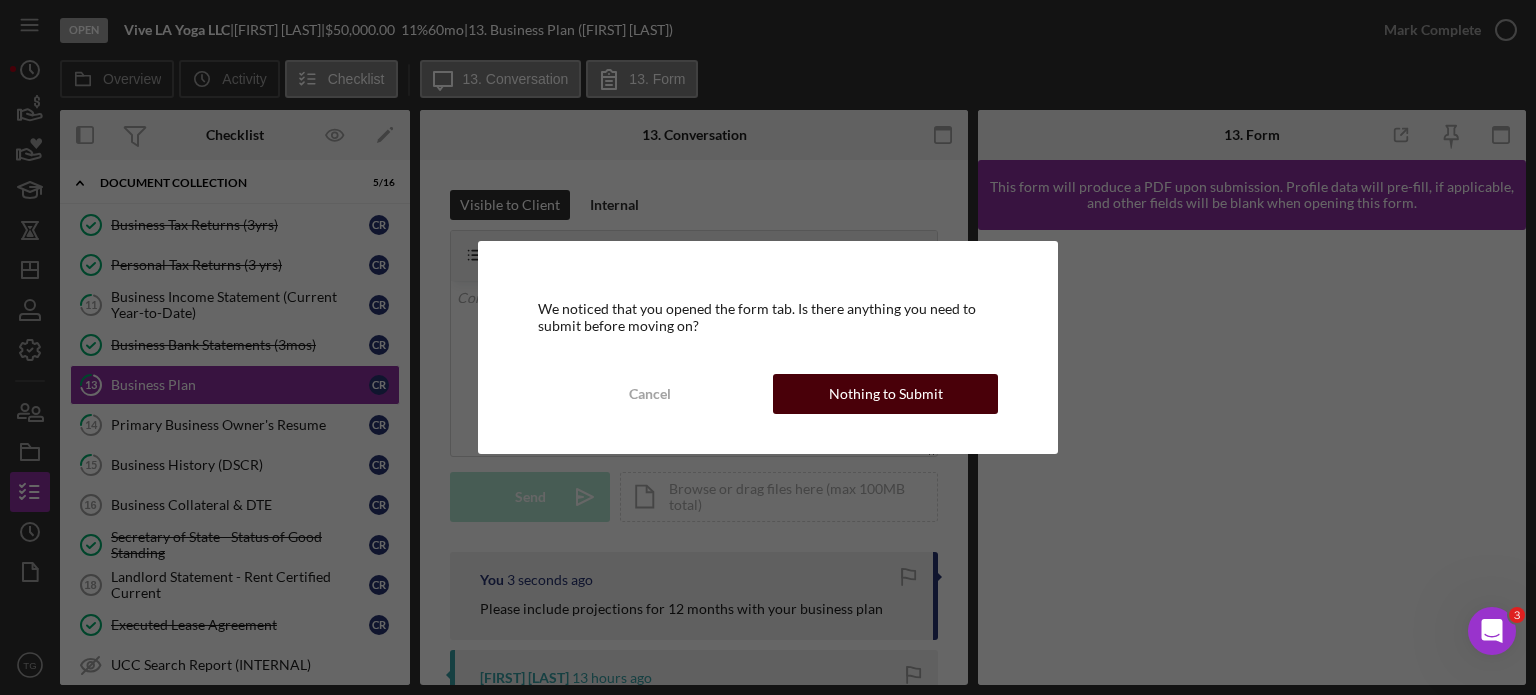 click on "Nothing to Submit" at bounding box center [886, 394] 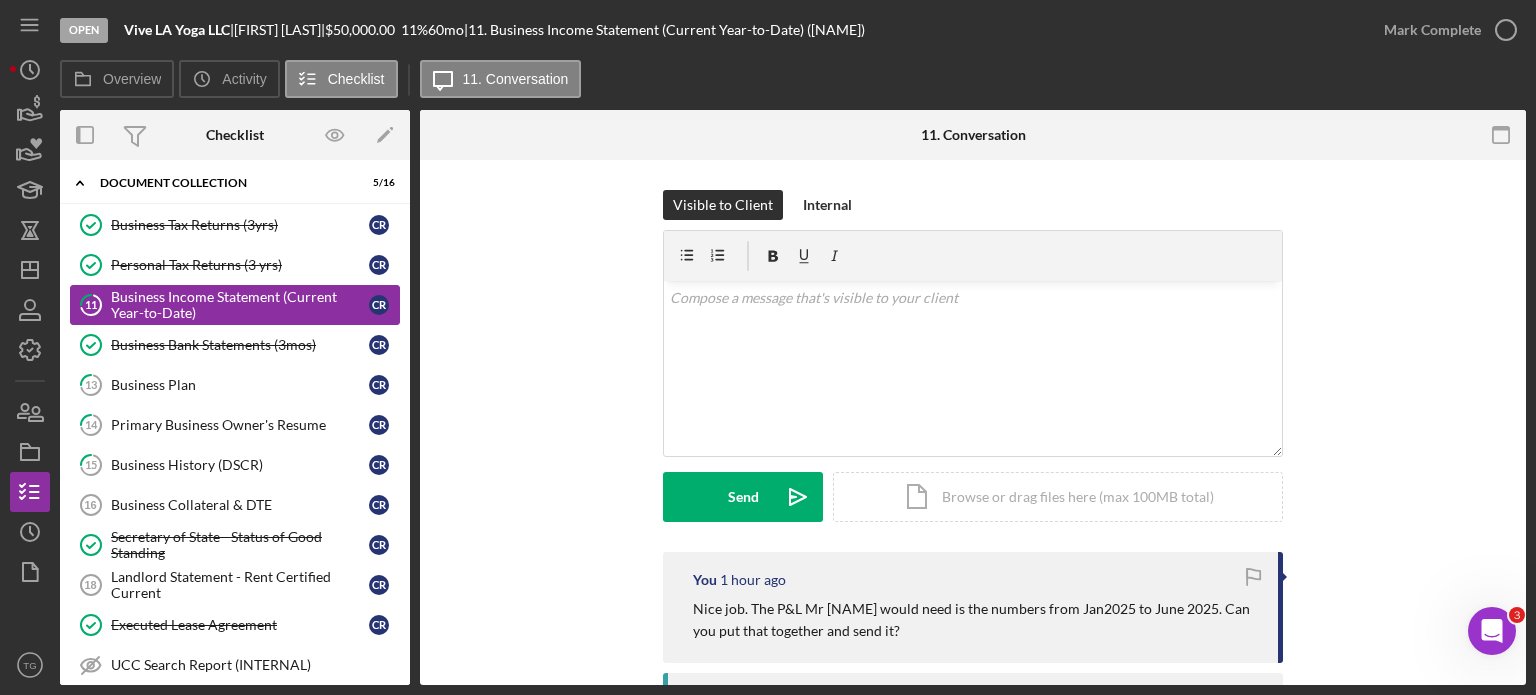scroll, scrollTop: 0, scrollLeft: 0, axis: both 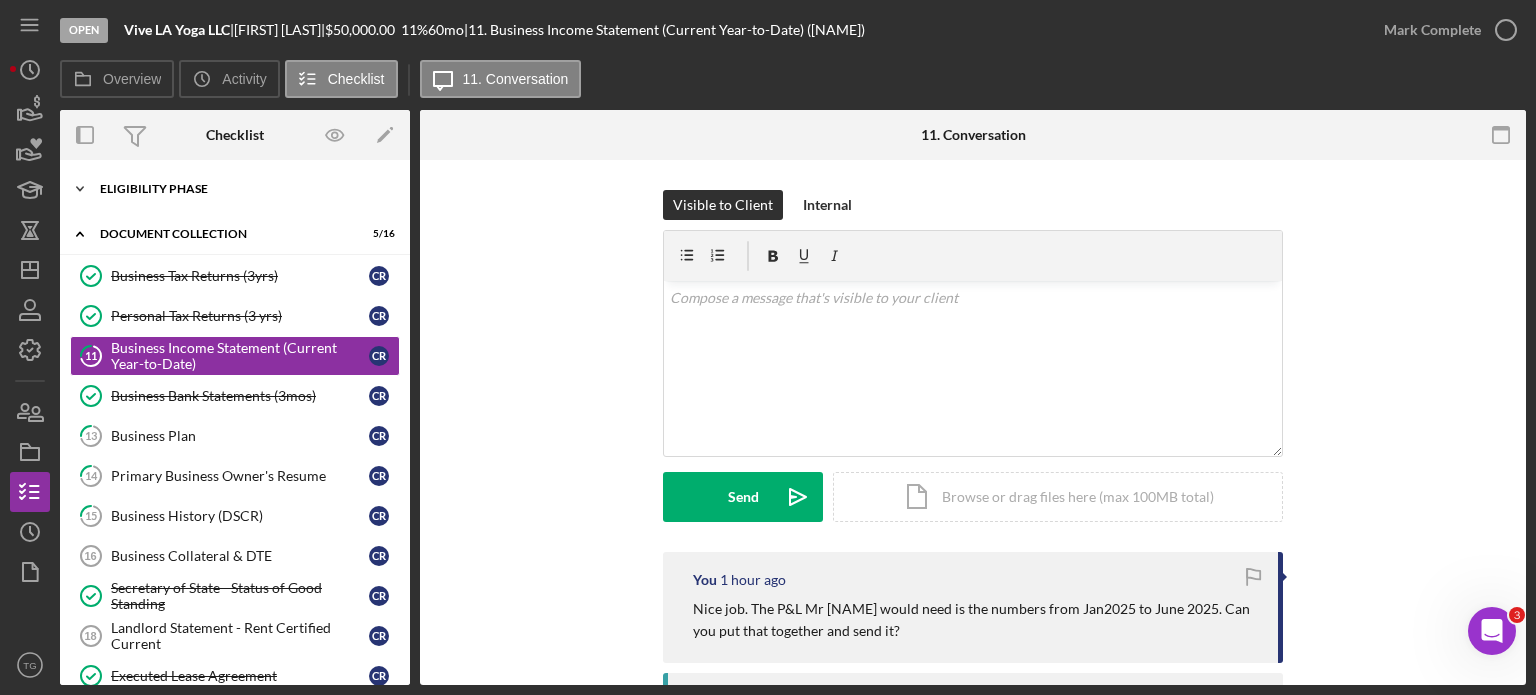 click on "Icon/Expander Eligibility Phase 9 / 9" at bounding box center [235, 189] 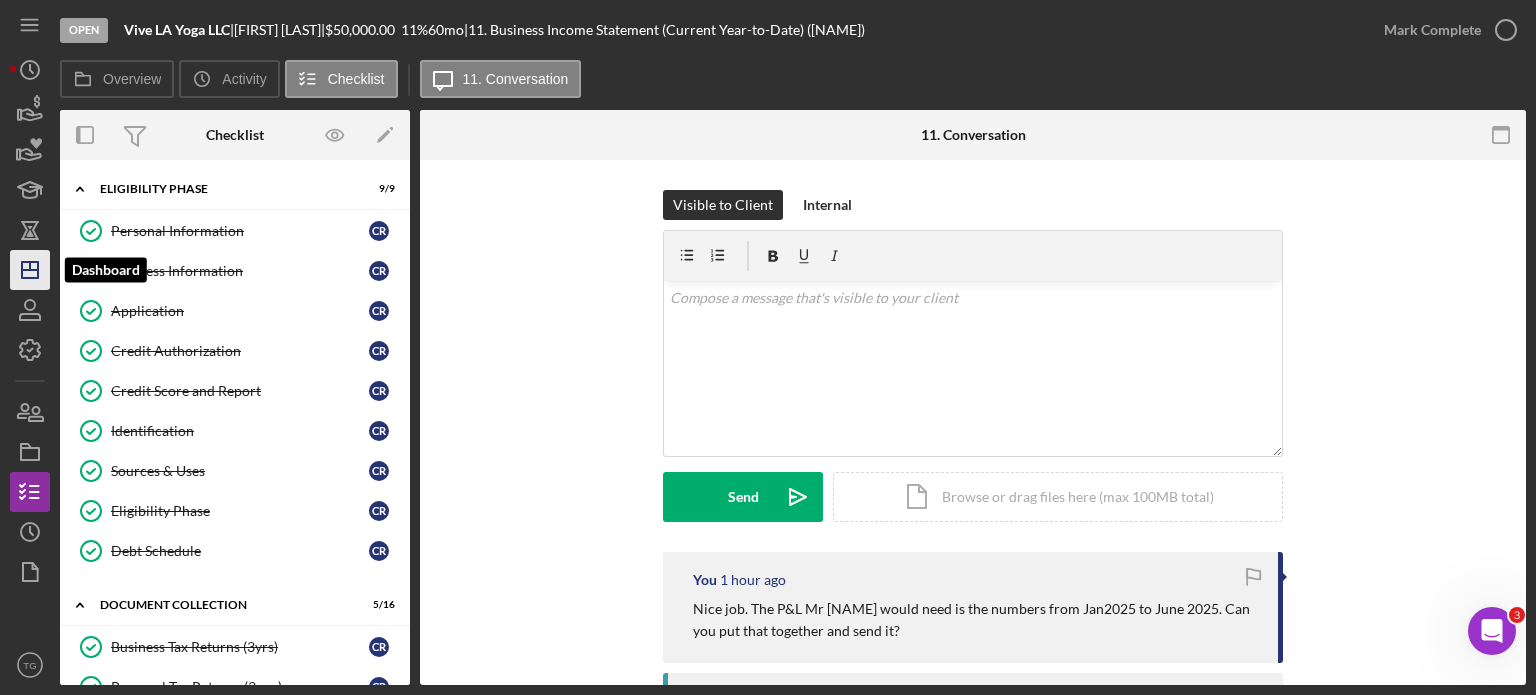 click on "Icon/Dashboard" 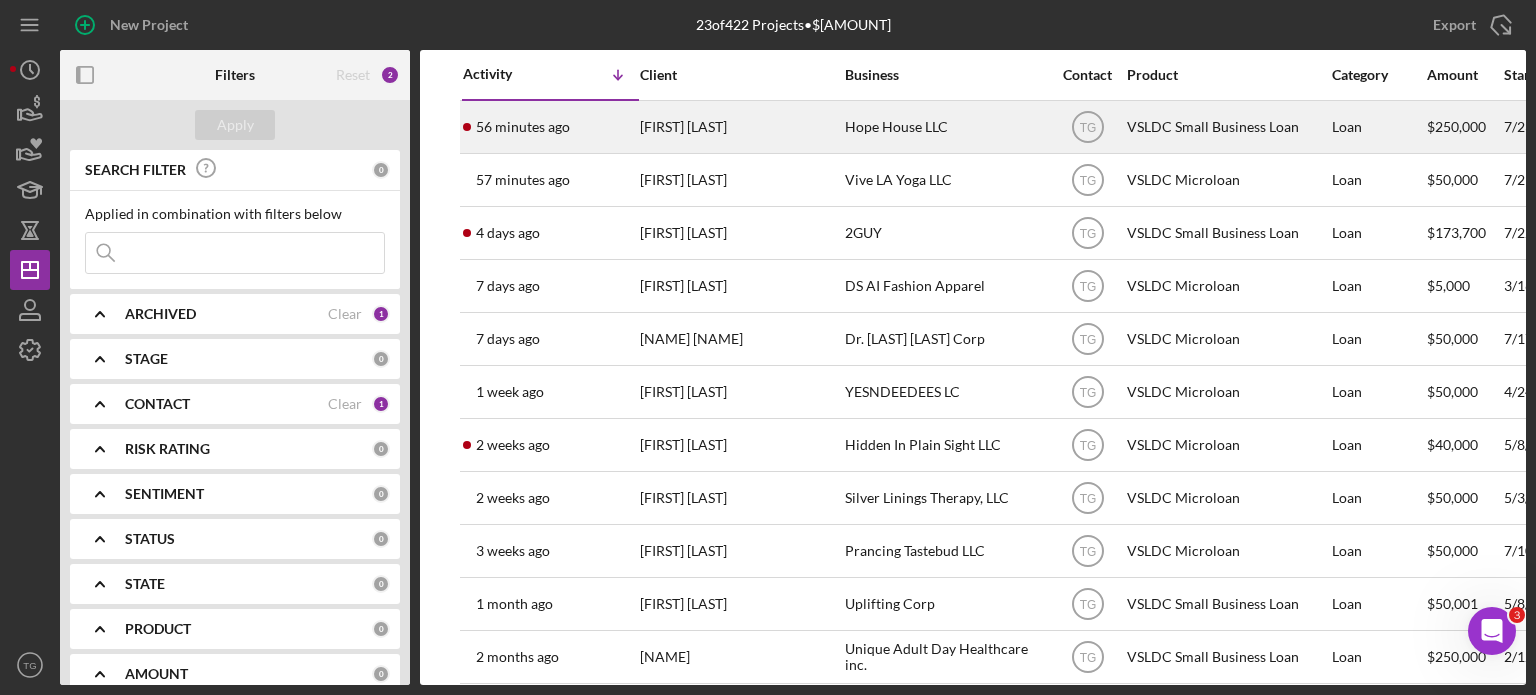 click on "[FIRST] [LAST]" at bounding box center (740, 127) 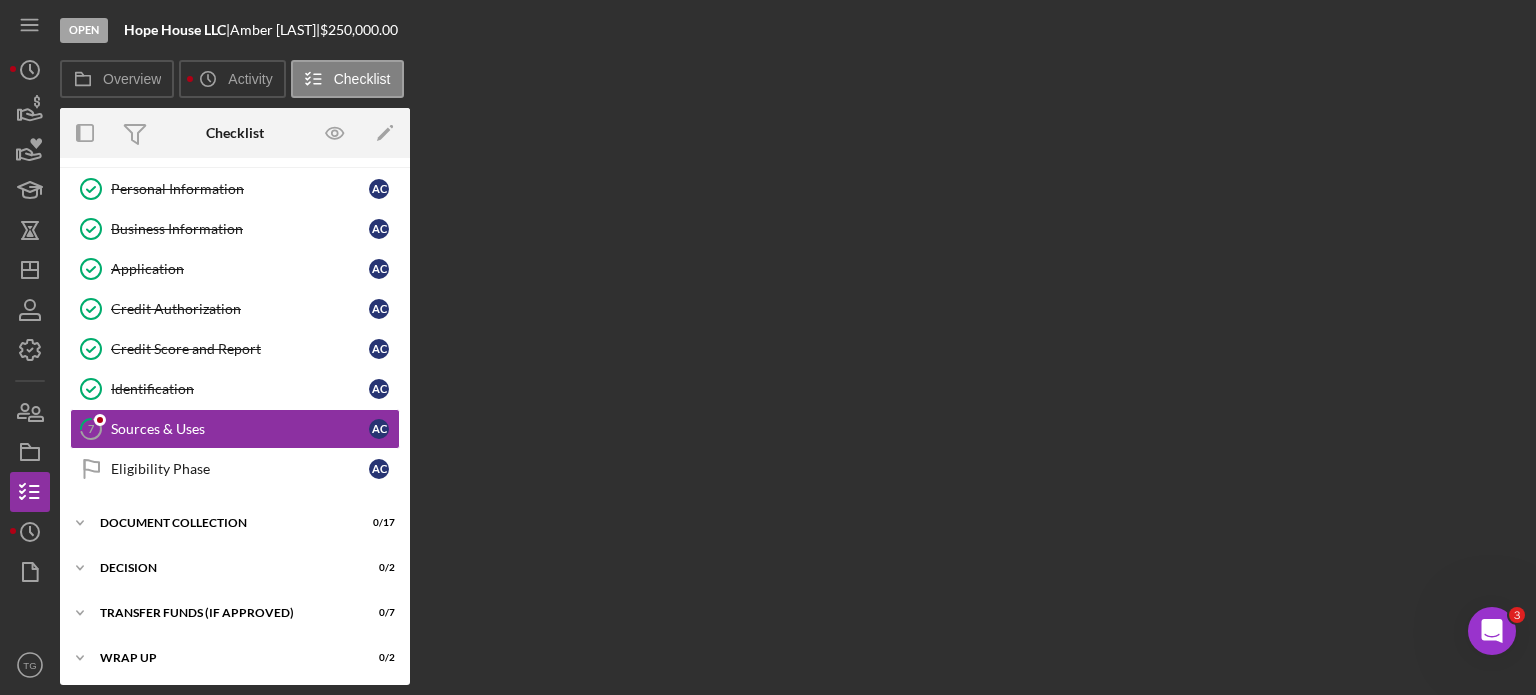 scroll, scrollTop: 41, scrollLeft: 0, axis: vertical 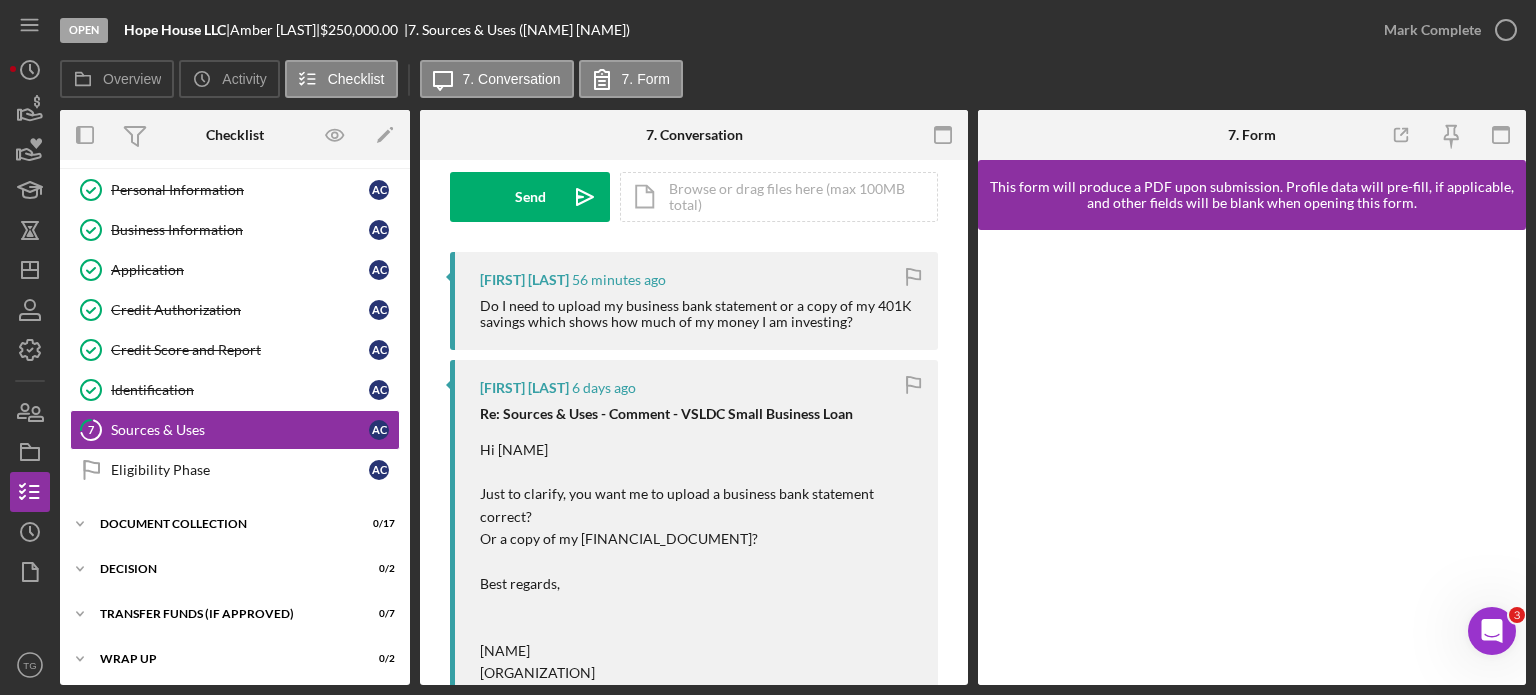click on "Do I need to upload my business bank statement or a copy of my 401K savings which shows how much of my money I am investing?" at bounding box center (699, 314) 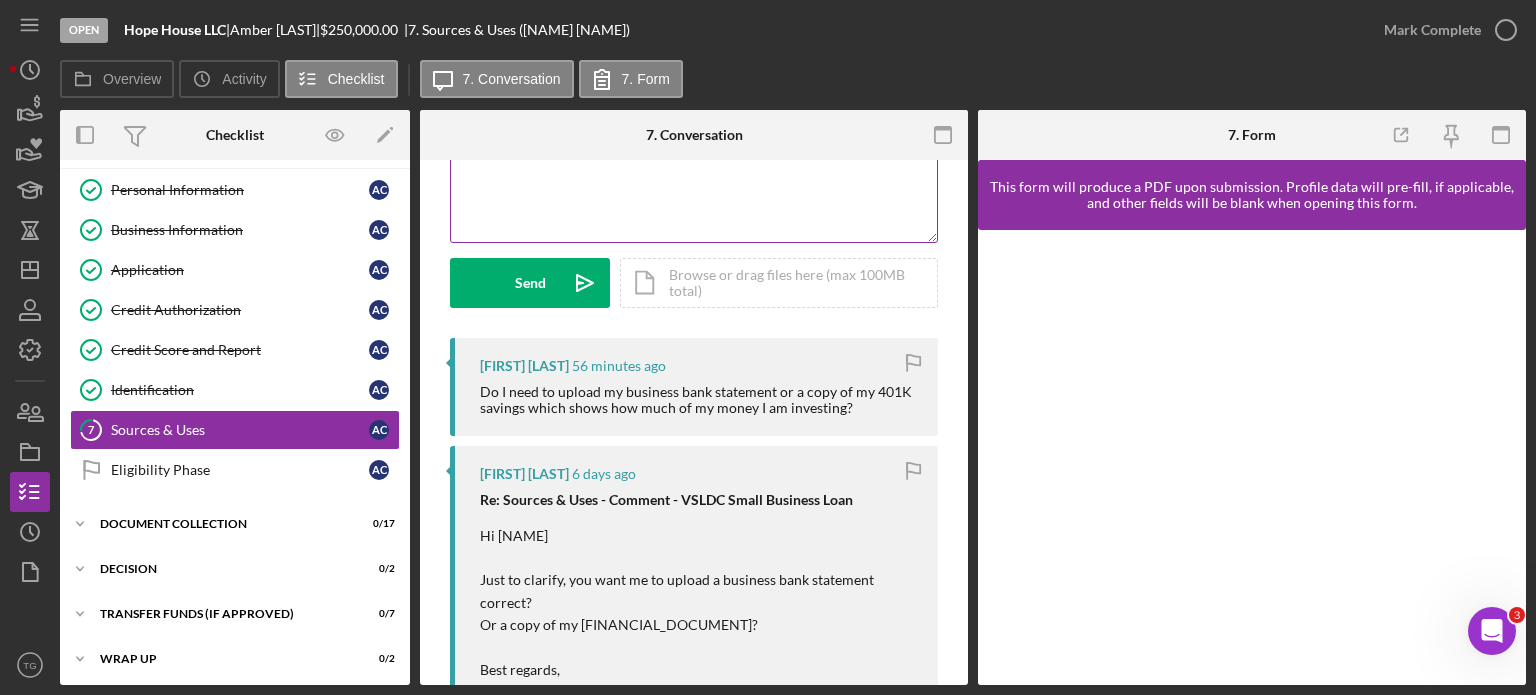 scroll, scrollTop: 100, scrollLeft: 0, axis: vertical 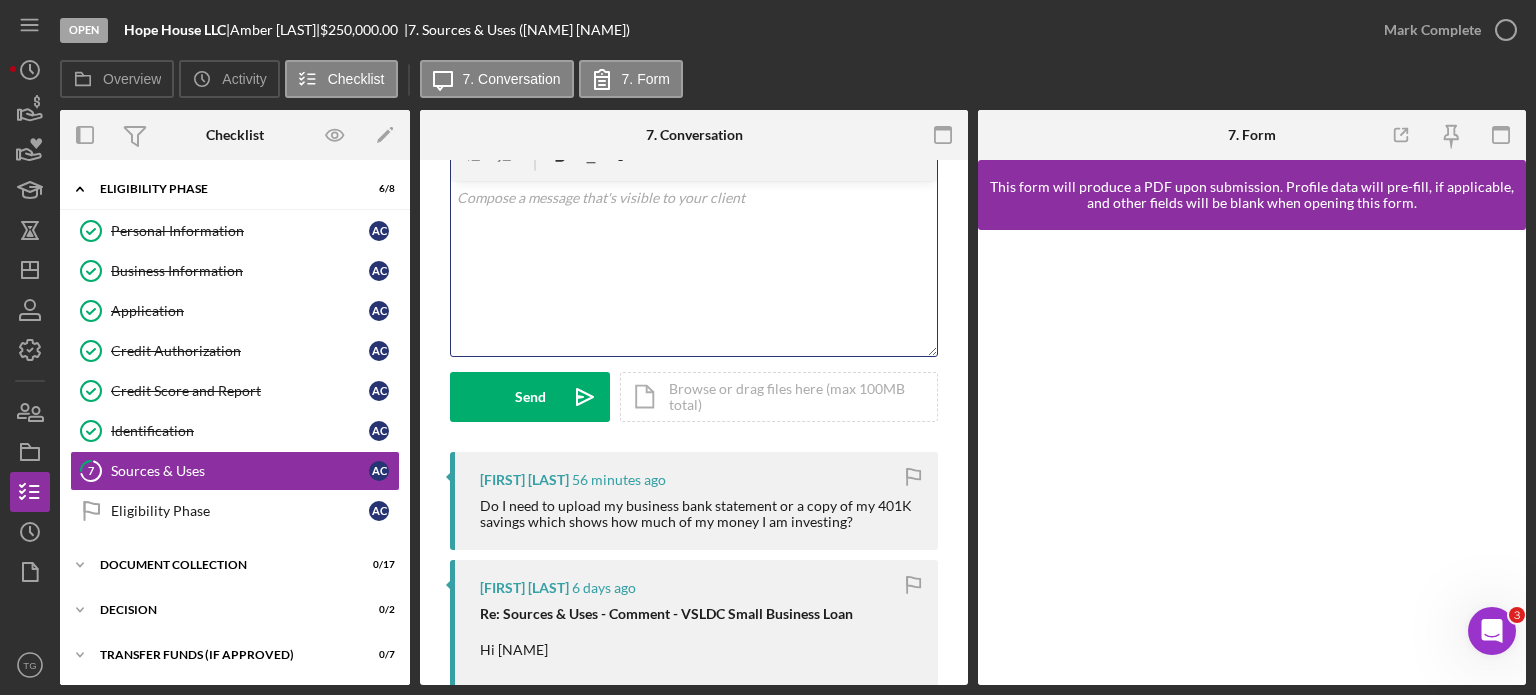 click at bounding box center [694, 198] 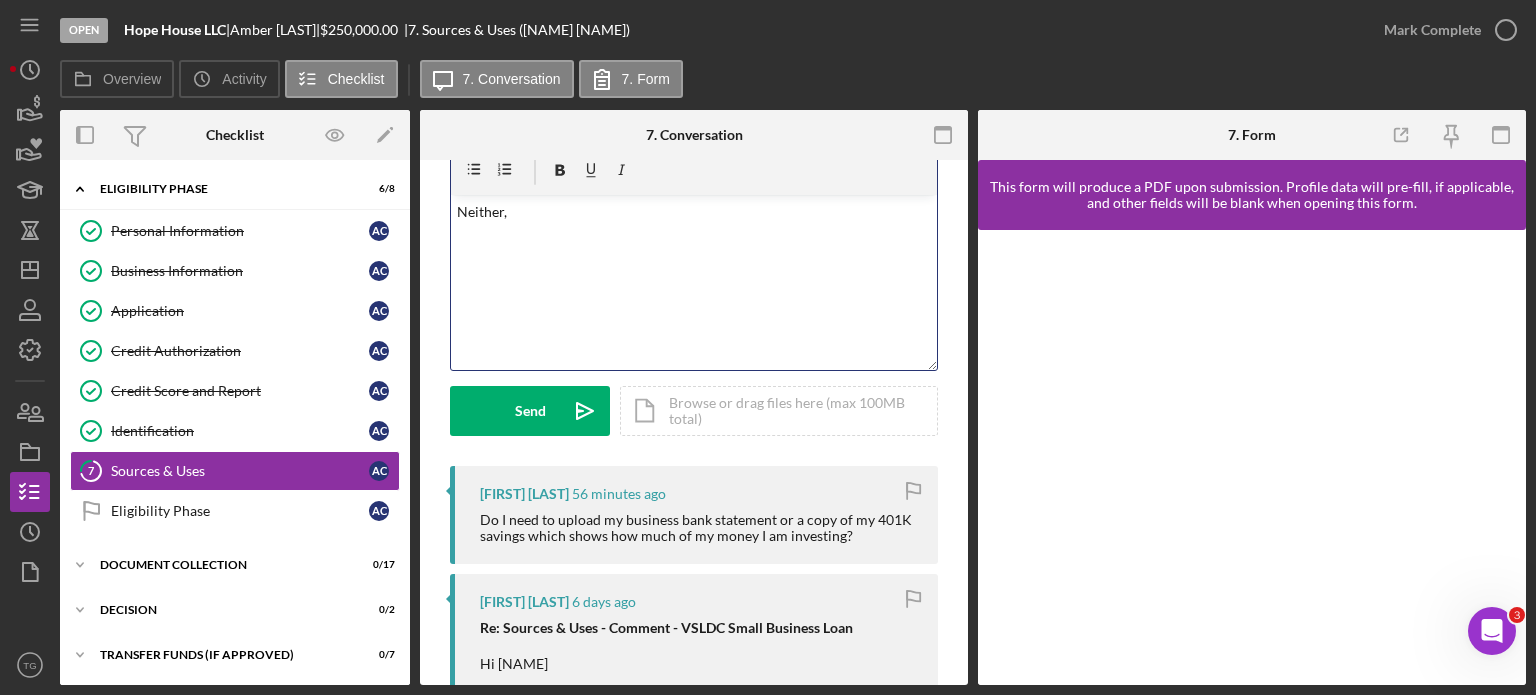 scroll, scrollTop: 0, scrollLeft: 0, axis: both 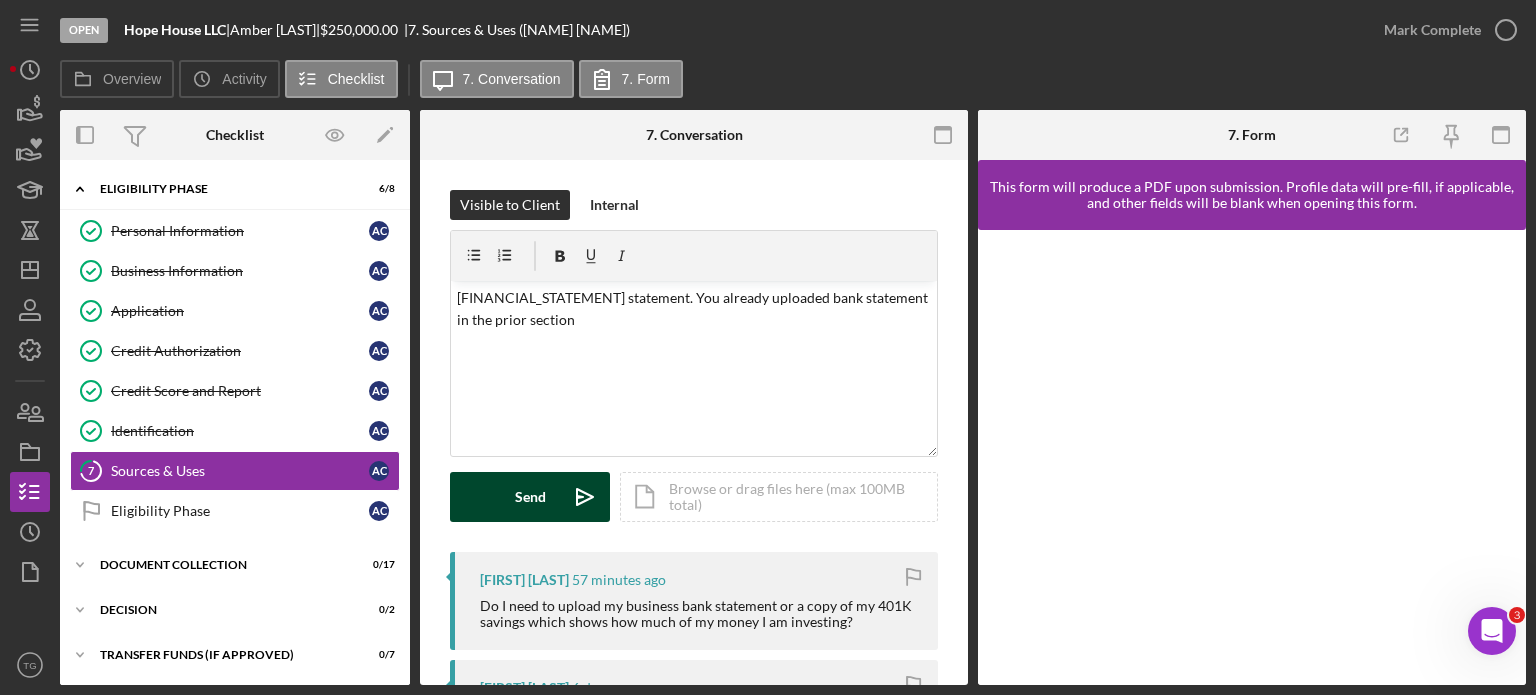 click on "Send Icon/icon-invite-send" at bounding box center (530, 497) 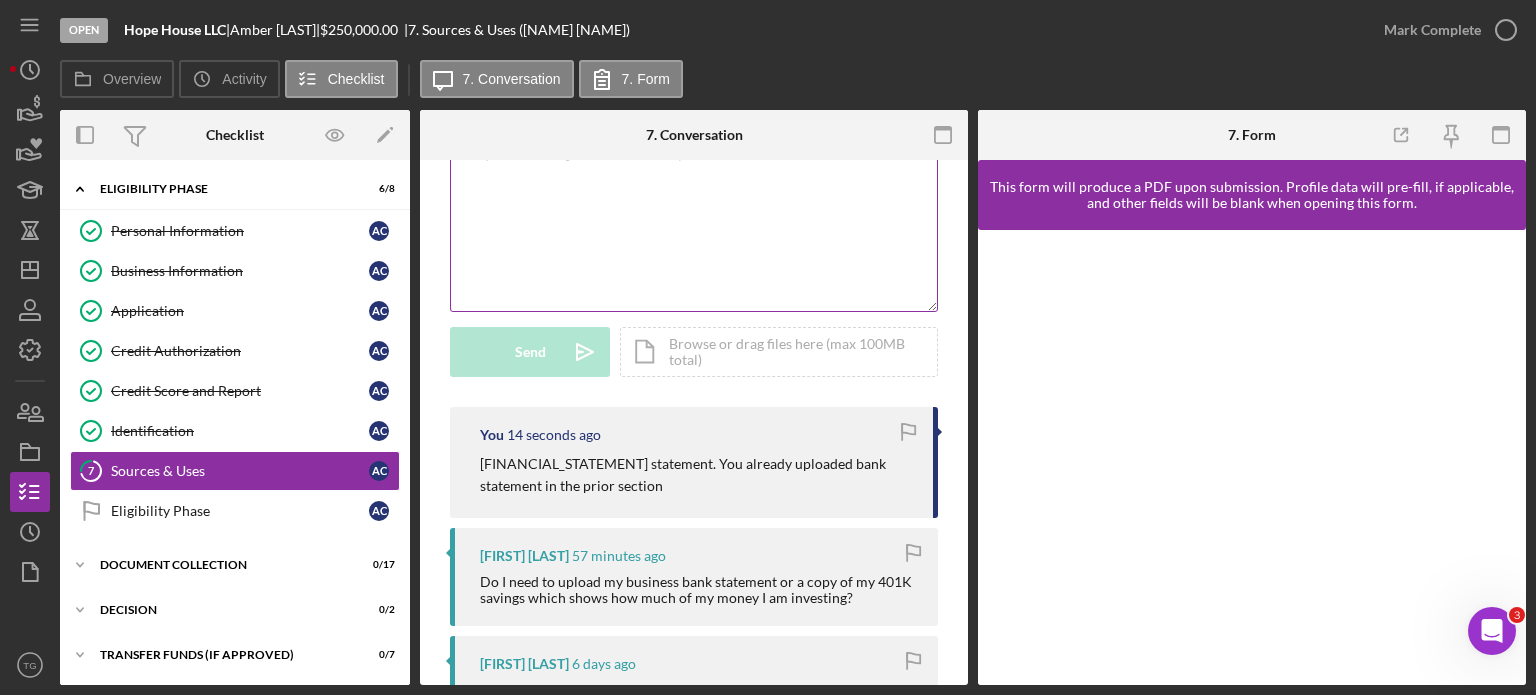 scroll, scrollTop: 0, scrollLeft: 0, axis: both 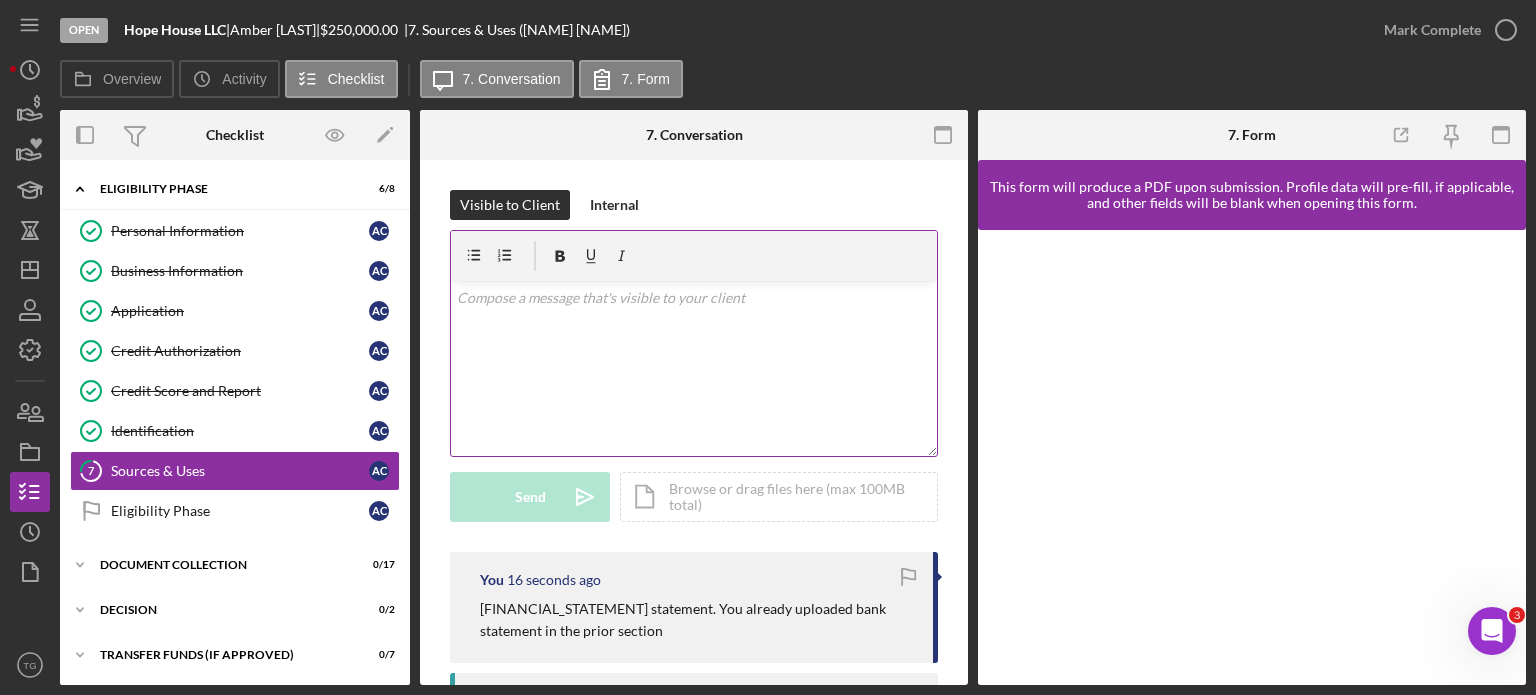 click at bounding box center [694, 298] 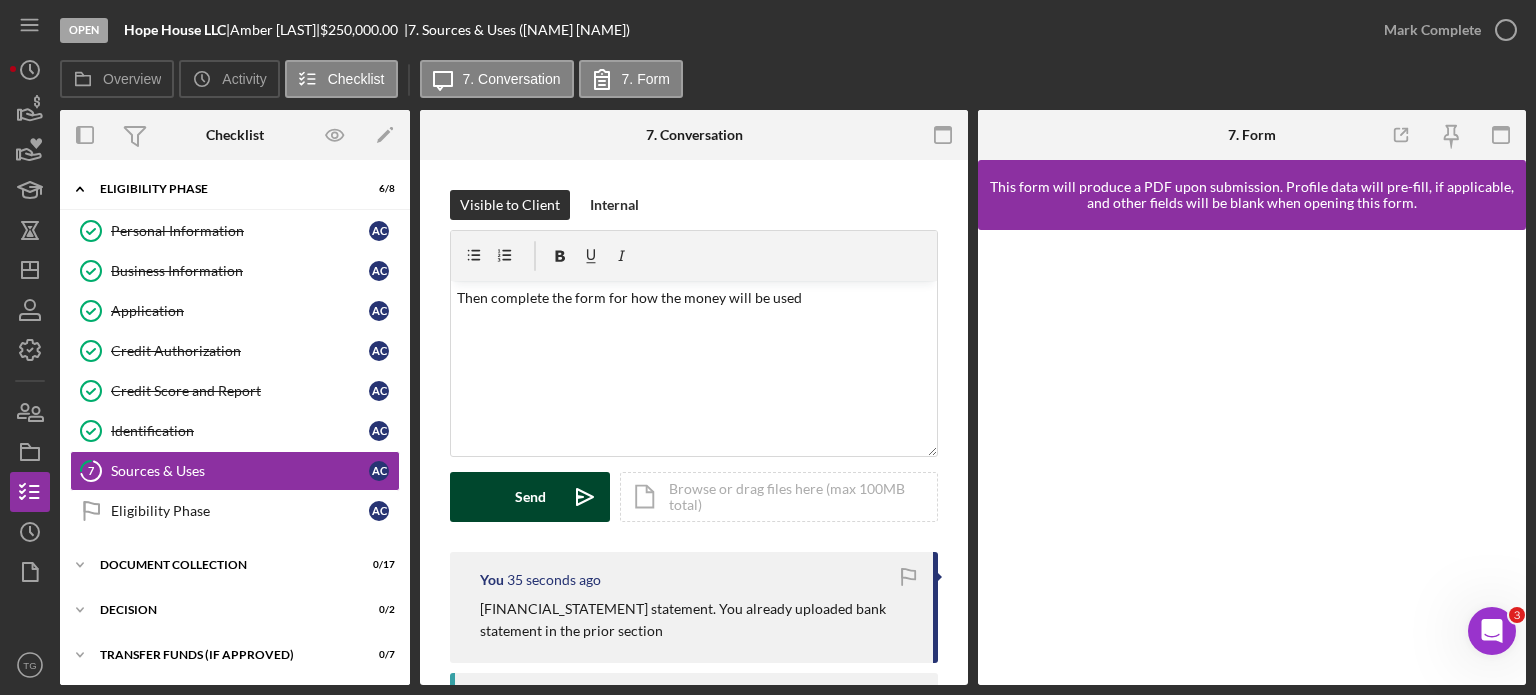 click on "Send" at bounding box center [530, 497] 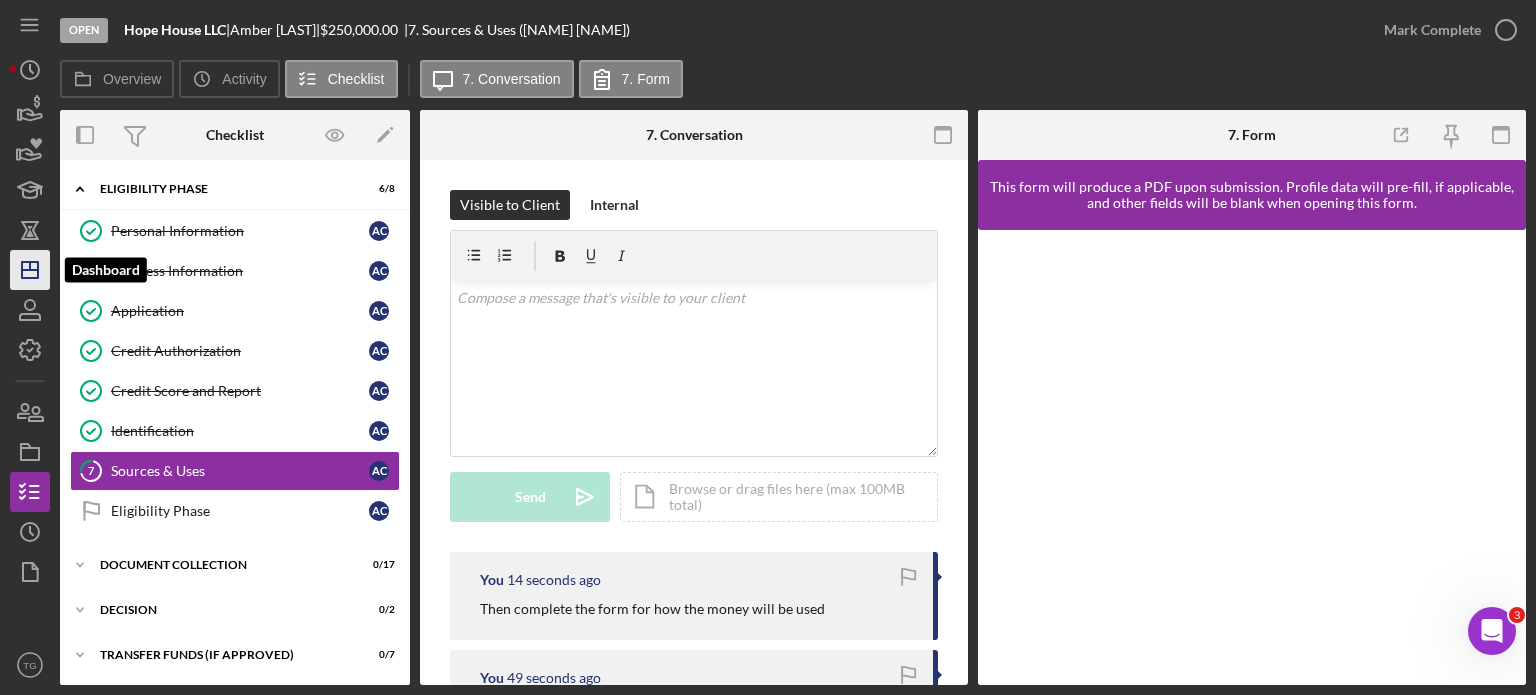 click 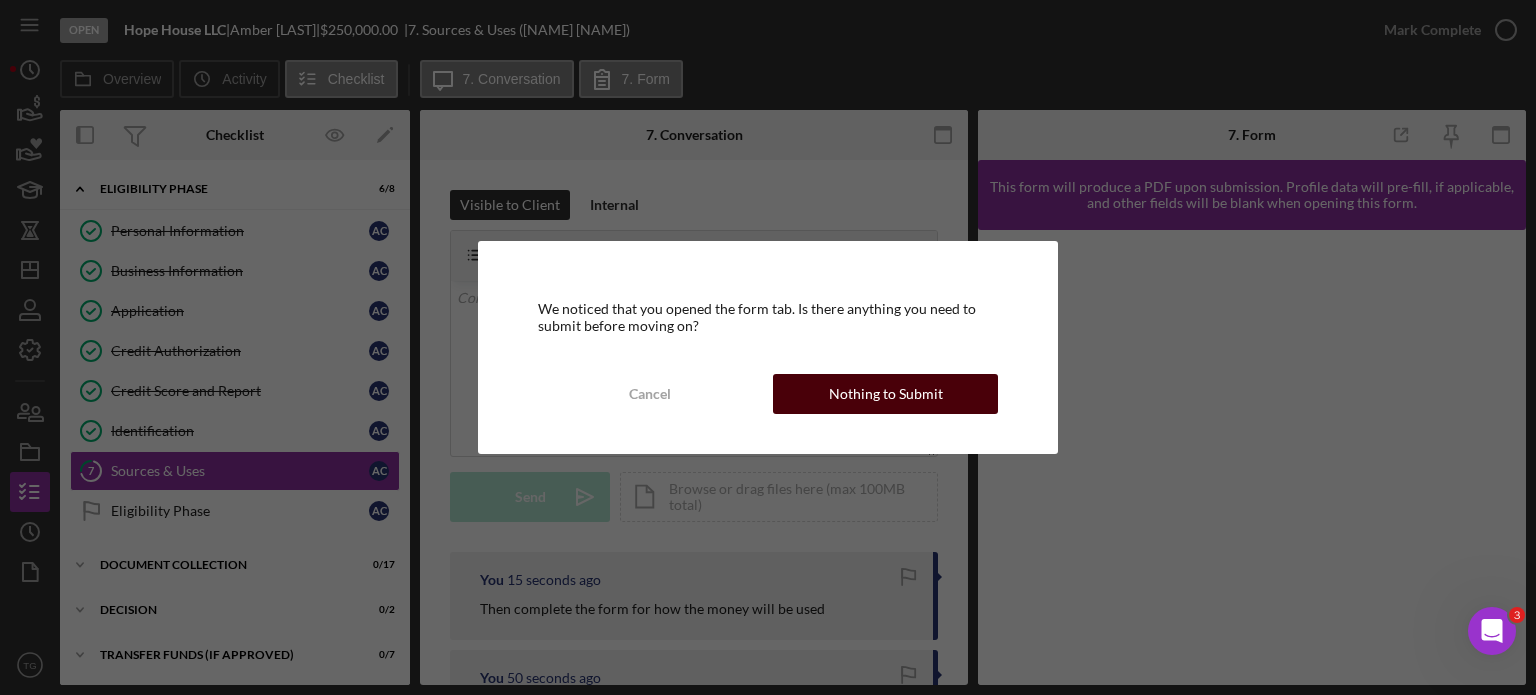 click on "Nothing to Submit" at bounding box center (886, 394) 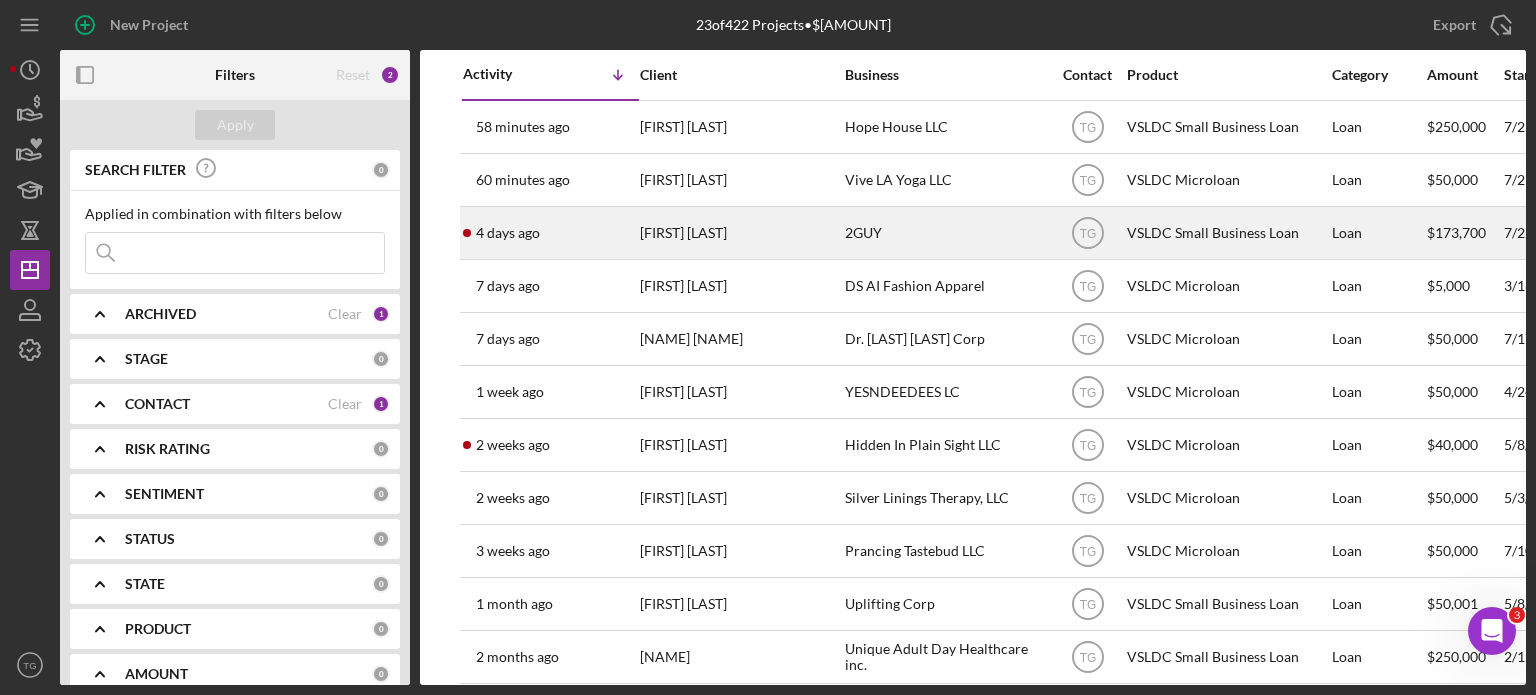 click on "[FIRST] [LAST]" at bounding box center (740, 233) 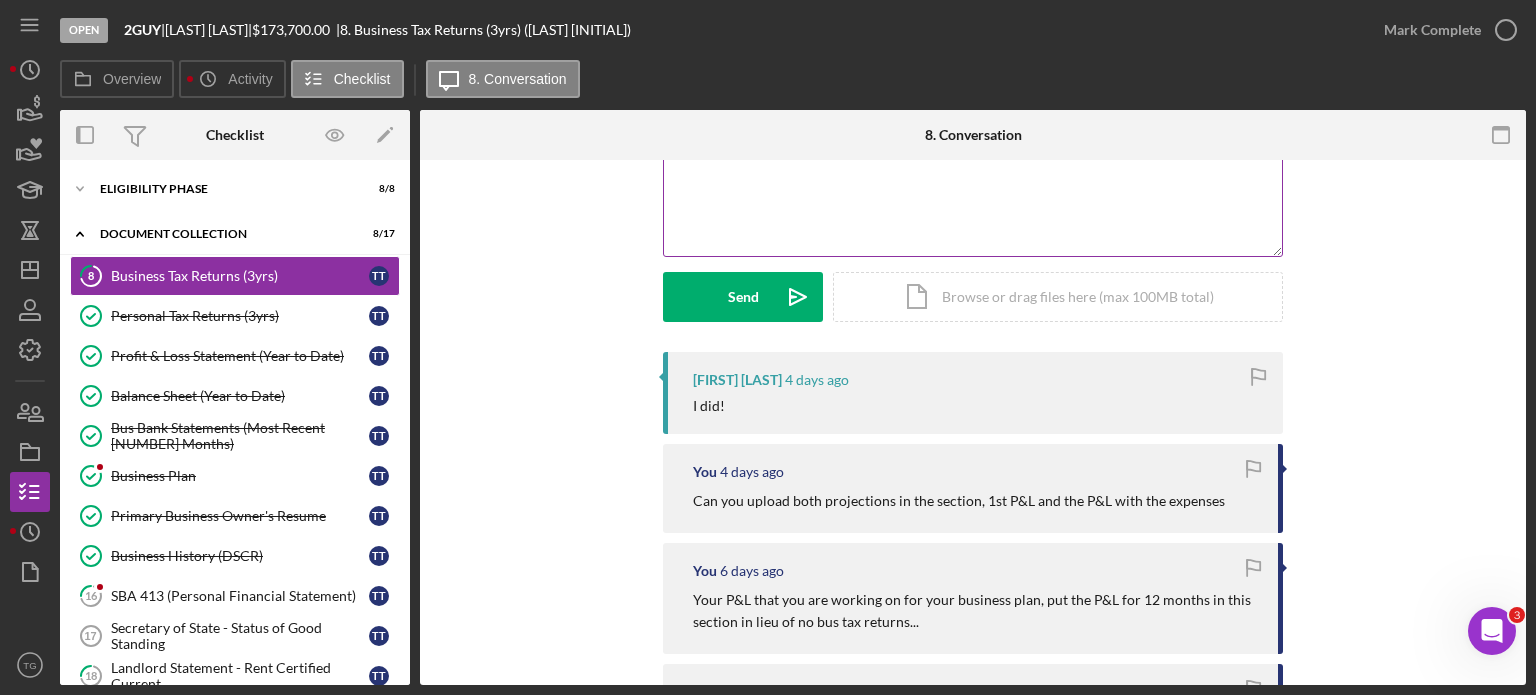 scroll, scrollTop: 0, scrollLeft: 0, axis: both 